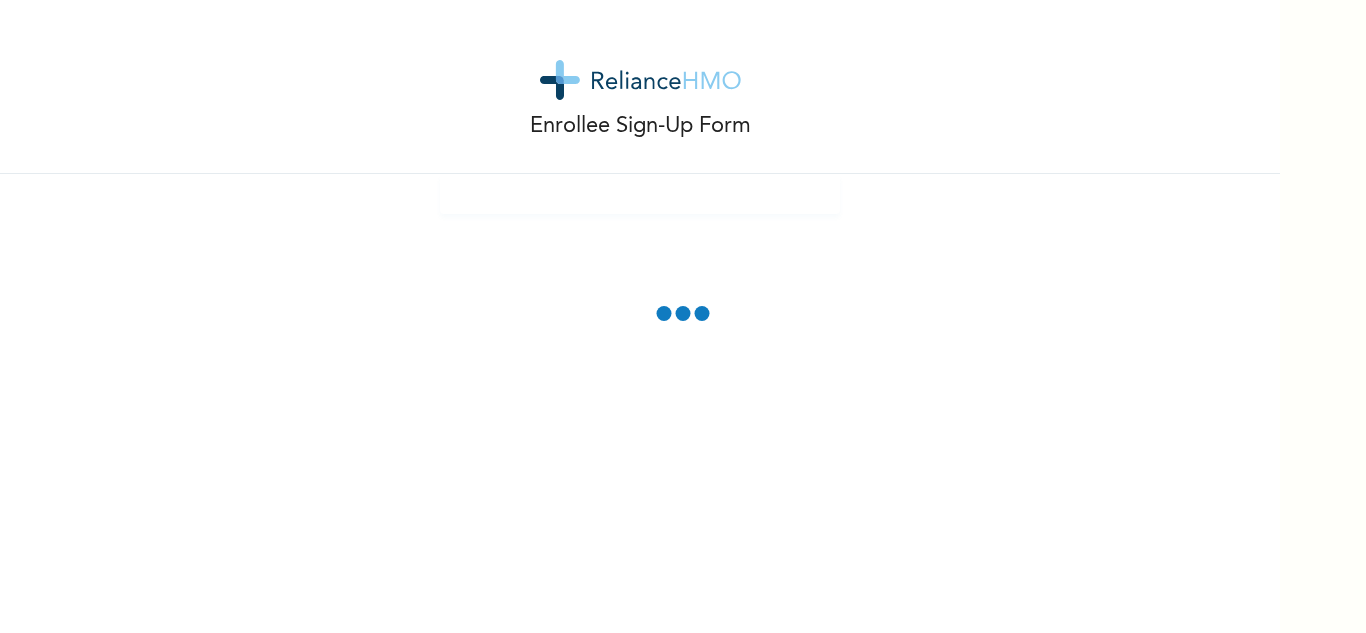 scroll, scrollTop: 0, scrollLeft: 0, axis: both 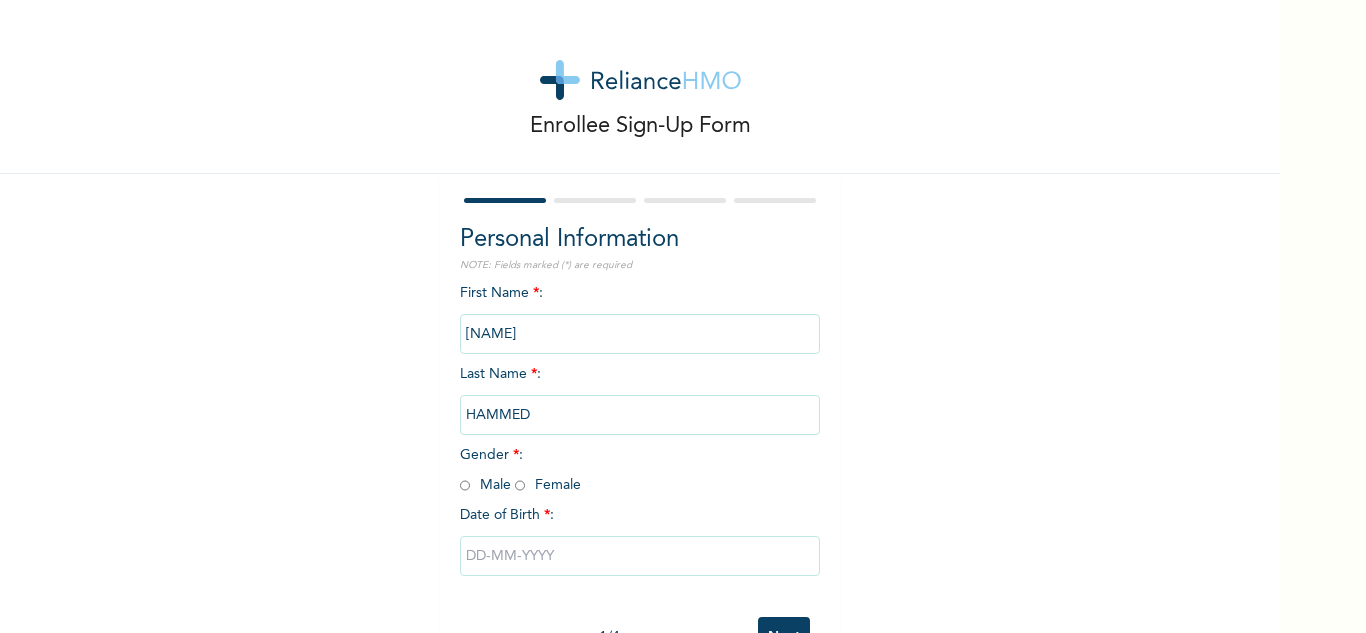 click at bounding box center [465, 485] 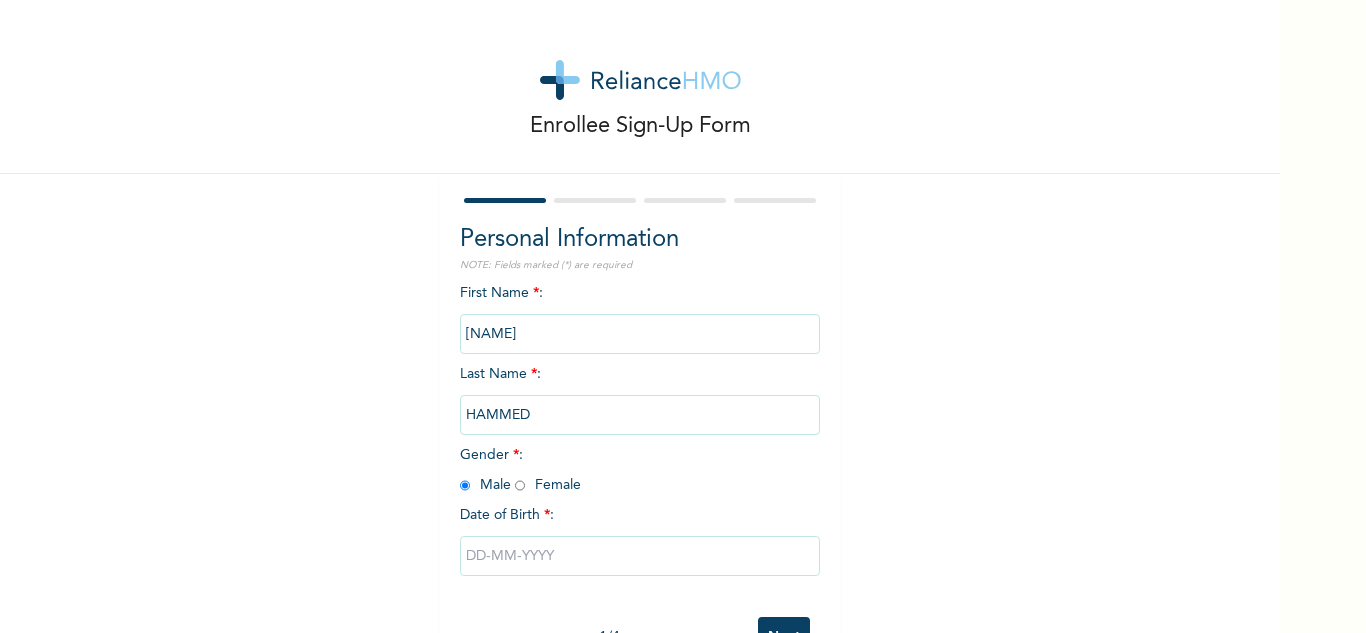 radio on "true" 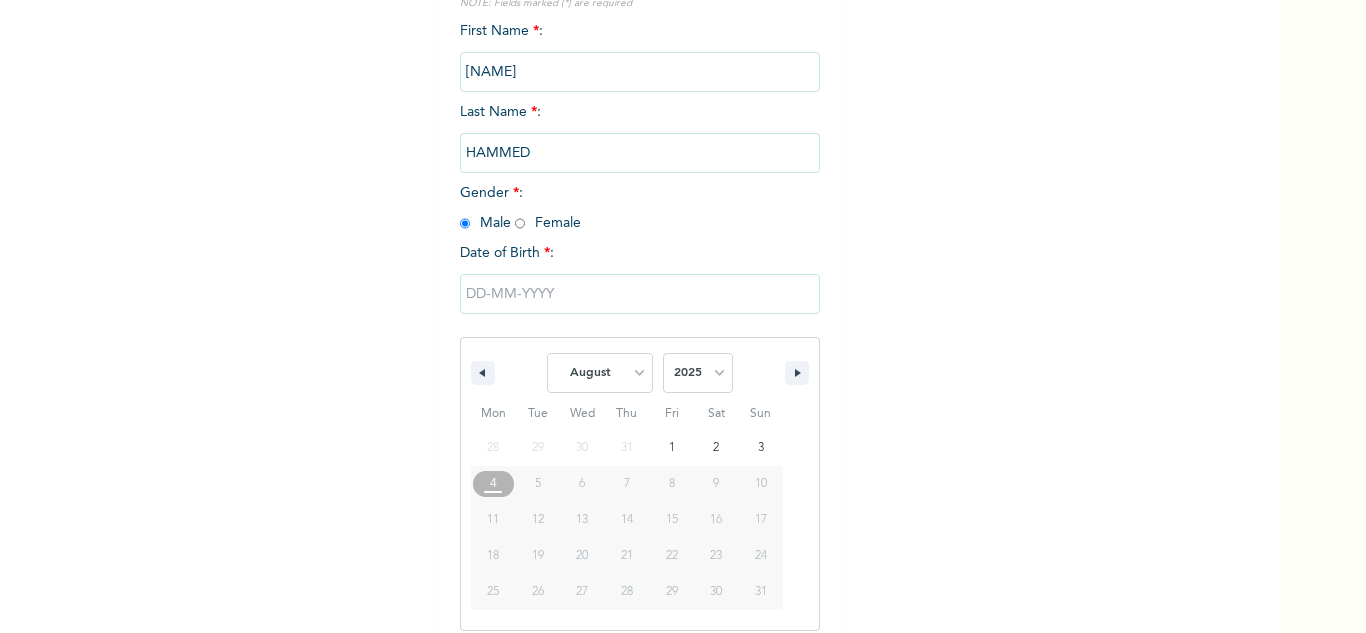 scroll, scrollTop: 276, scrollLeft: 0, axis: vertical 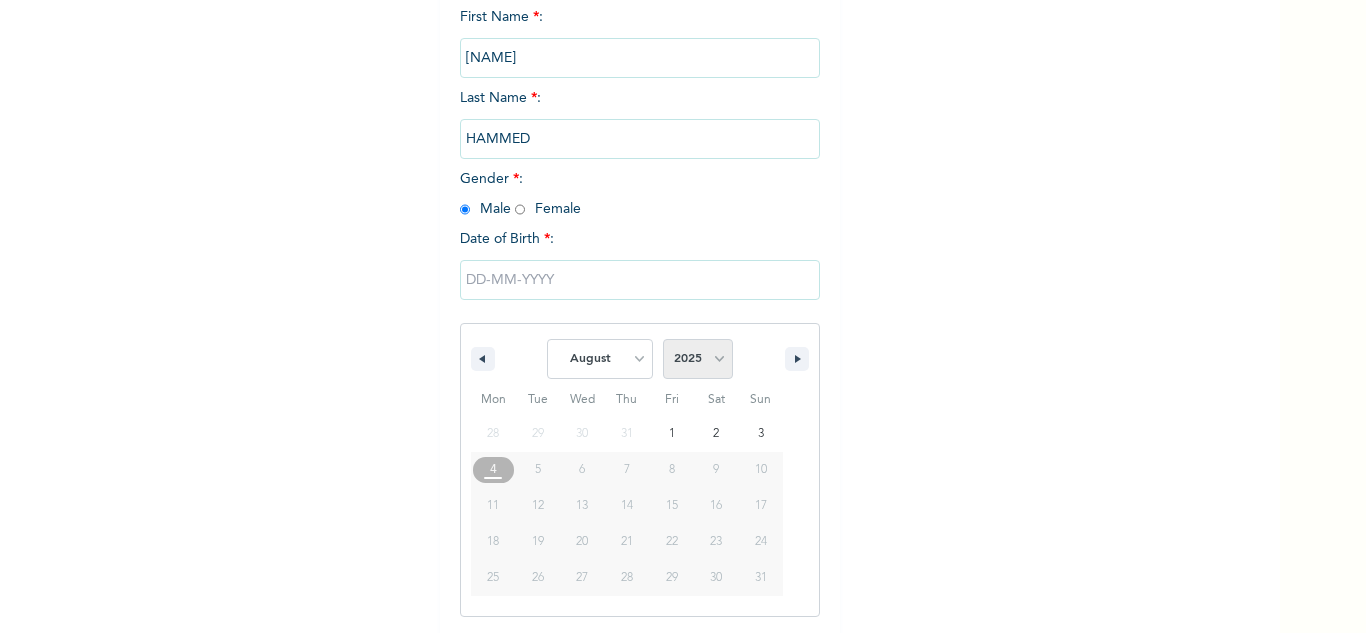 click on "2025 2024 2023 2022 2021 2020 2019 2018 2017 2016 2015 2014 2013 2012 2011 2010 2009 2008 2007 2006 2005 2004 2003 2002 2001 2000 1999 1998 1997 1996 1995 1994 1993 1992 1991 1990 1989 1988 1987 1986 1985 1984 1983 1982 1981 1980 1979 1978 1977 1976 1975 1974 1973 1972 1971 1970 1969 1968 1967 1966 1965 1964 1963 1962 1961 1960" at bounding box center (698, 359) 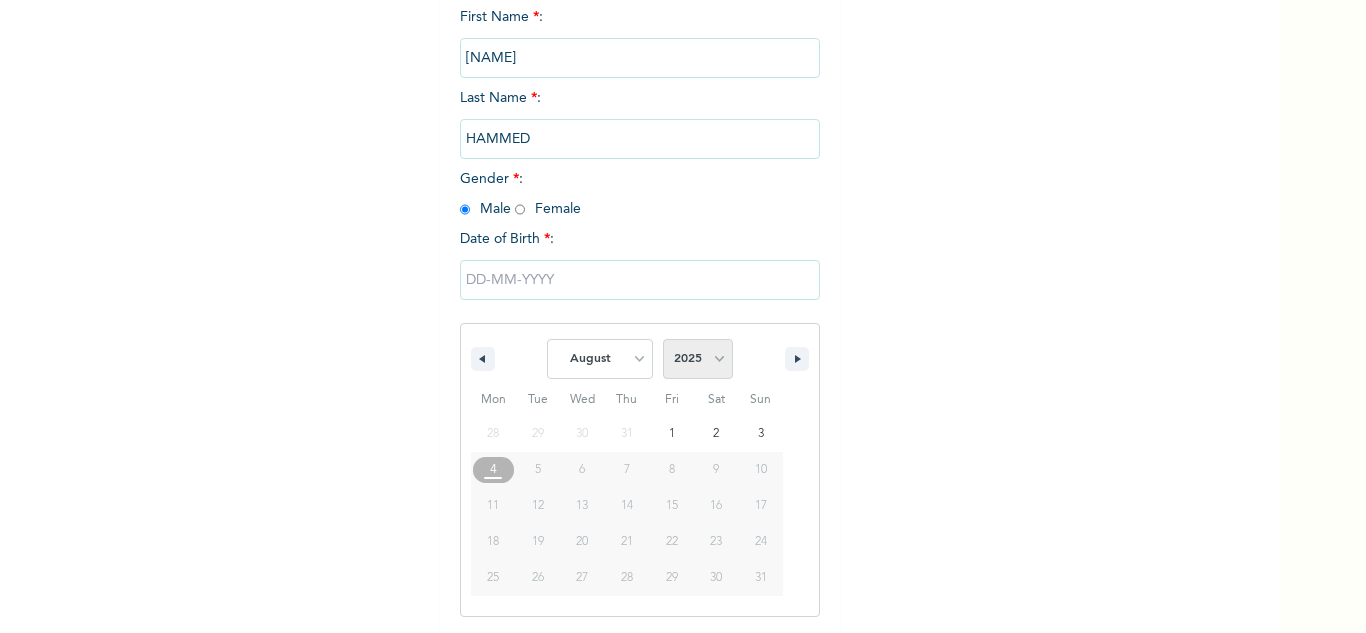 click on "2025 2024 2023 2022 2021 2020 2019 2018 2017 2016 2015 2014 2013 2012 2011 2010 2009 2008 2007 2006 2005 2004 2003 2002 2001 2000 1999 1998 1997 1996 1995 1994 1993 1992 1991 1990 1989 1988 1987 1986 1985 1984 1983 1982 1981 1980 1979 1978 1977 1976 1975 1974 1973 1972 1971 1970 1969 1968 1967 1966 1965 1964 1963 1962 1961 1960" at bounding box center (698, 359) 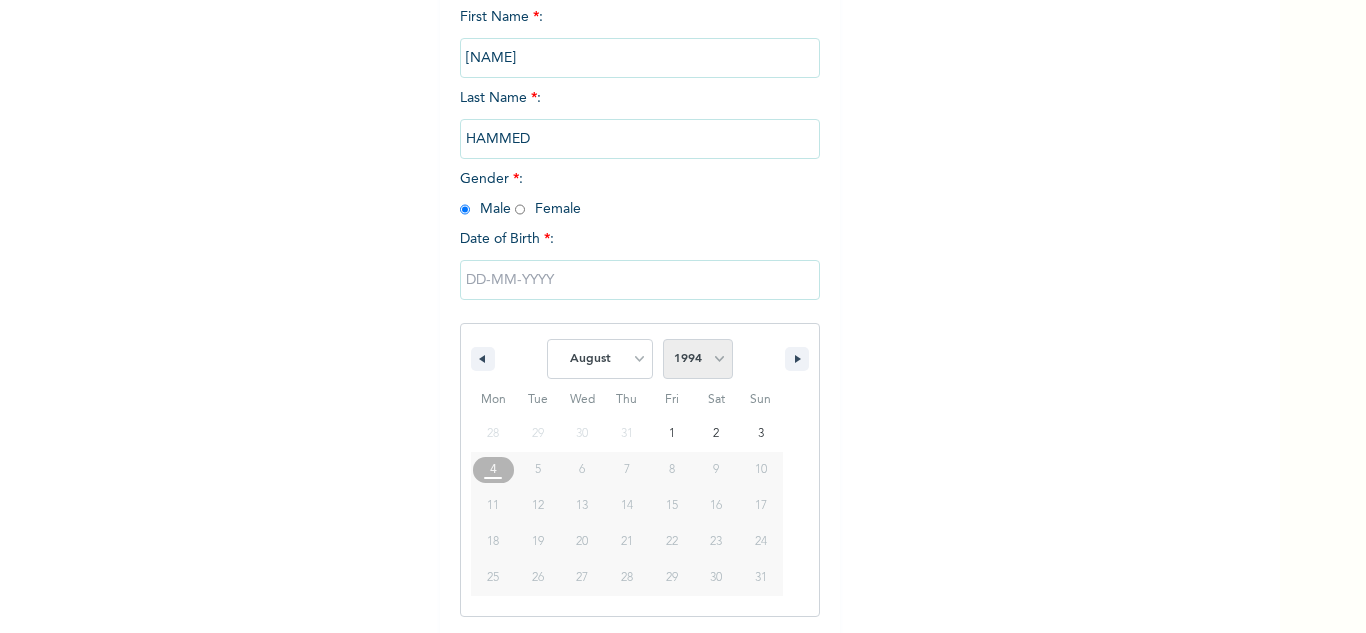 click on "2025 2024 2023 2022 2021 2020 2019 2018 2017 2016 2015 2014 2013 2012 2011 2010 2009 2008 2007 2006 2005 2004 2003 2002 2001 2000 1999 1998 1997 1996 1995 1994 1993 1992 1991 1990 1989 1988 1987 1986 1985 1984 1983 1982 1981 1980 1979 1978 1977 1976 1975 1974 1973 1972 1971 1970 1969 1968 1967 1966 1965 1964 1963 1962 1961 1960" at bounding box center (698, 359) 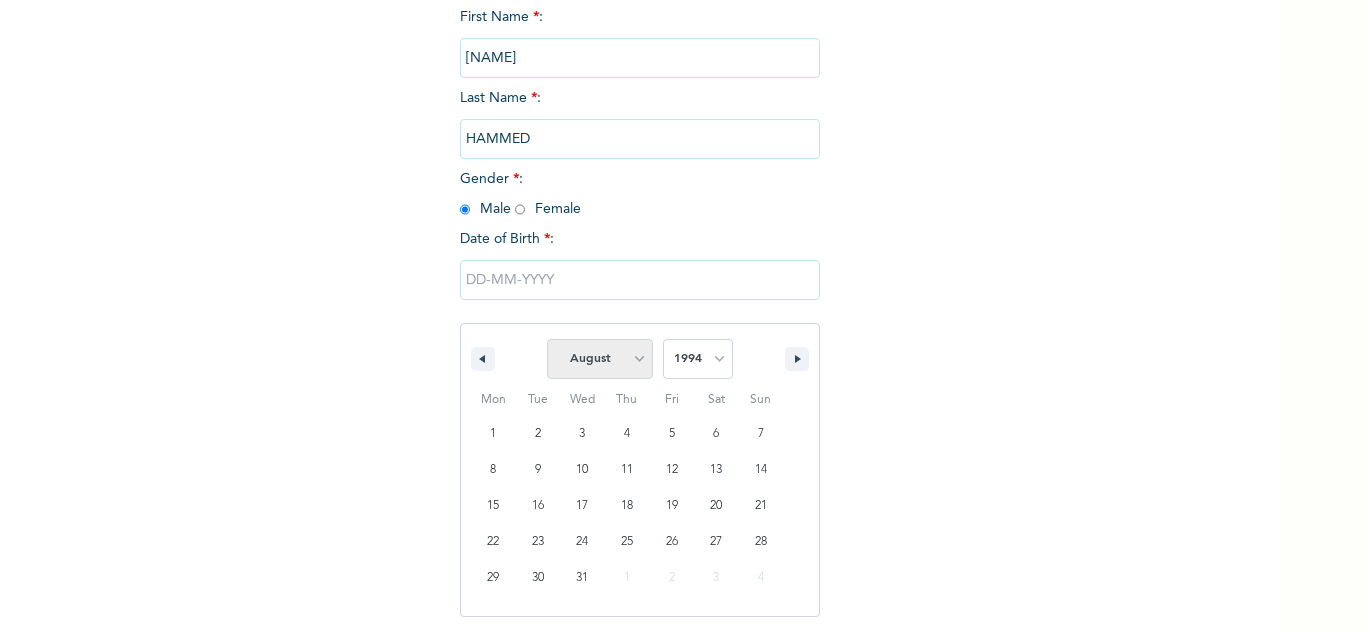 click on "January February March April May June July August September October November December" at bounding box center [600, 359] 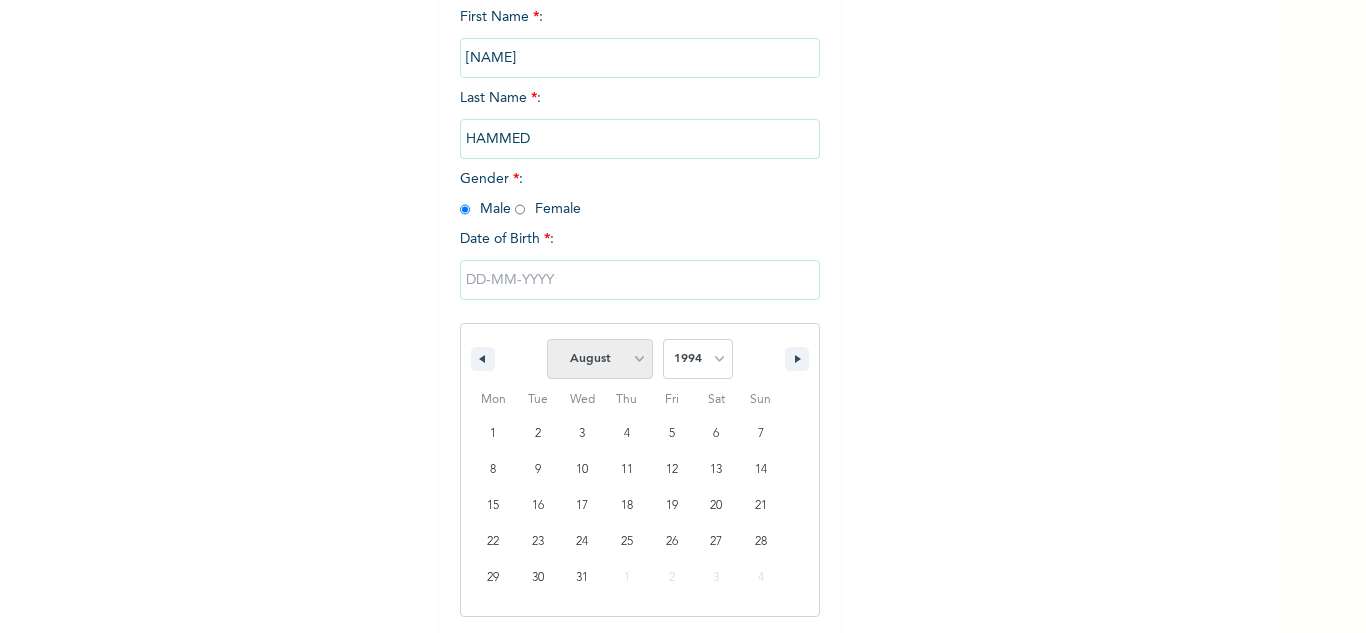select on "8" 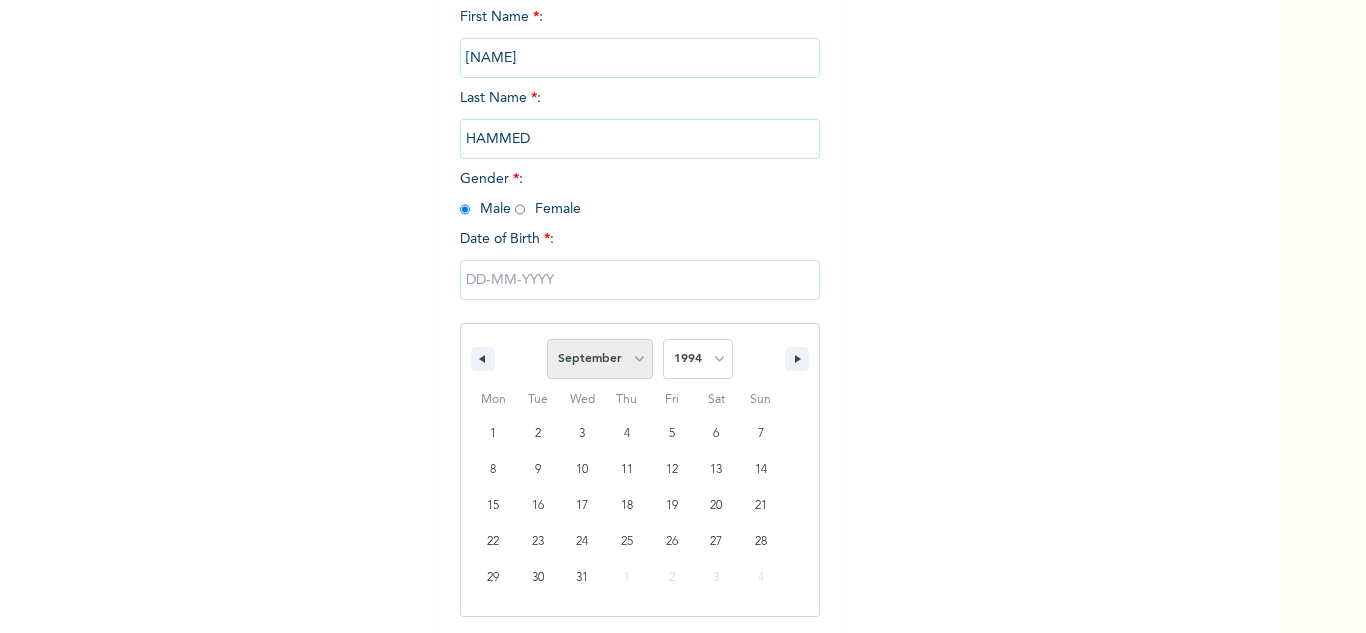 click on "January February March April May June July August September October November December" at bounding box center (600, 359) 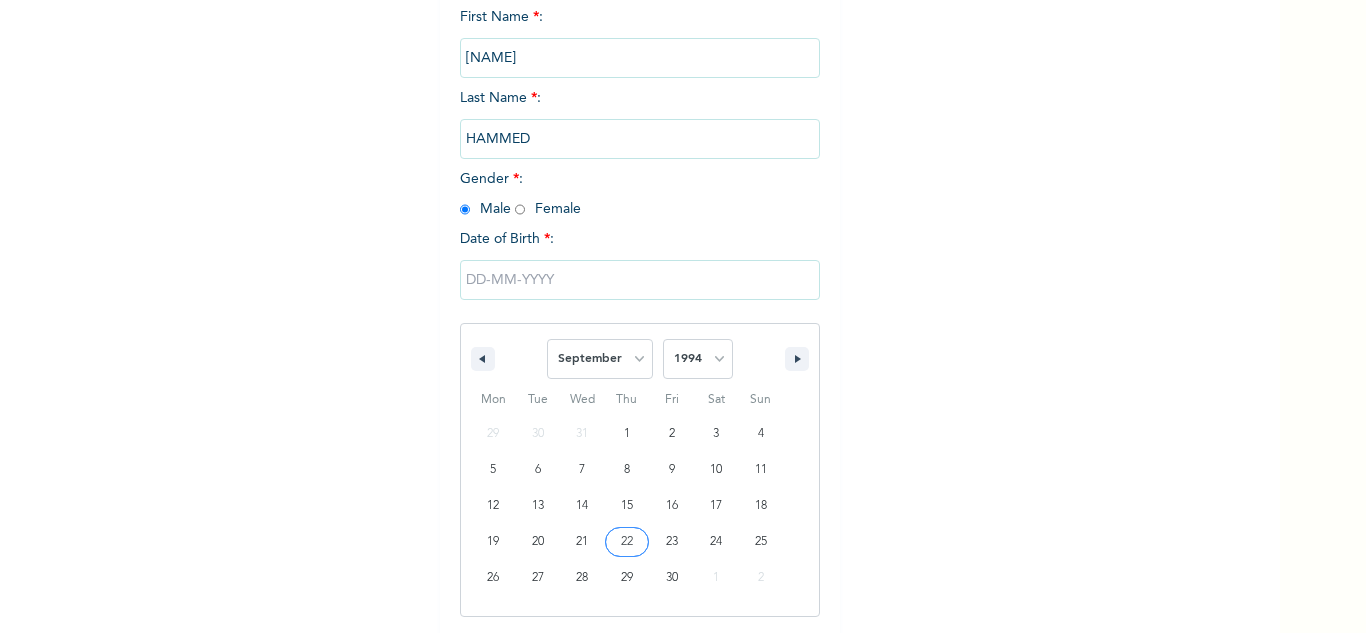 type on "[DATE]" 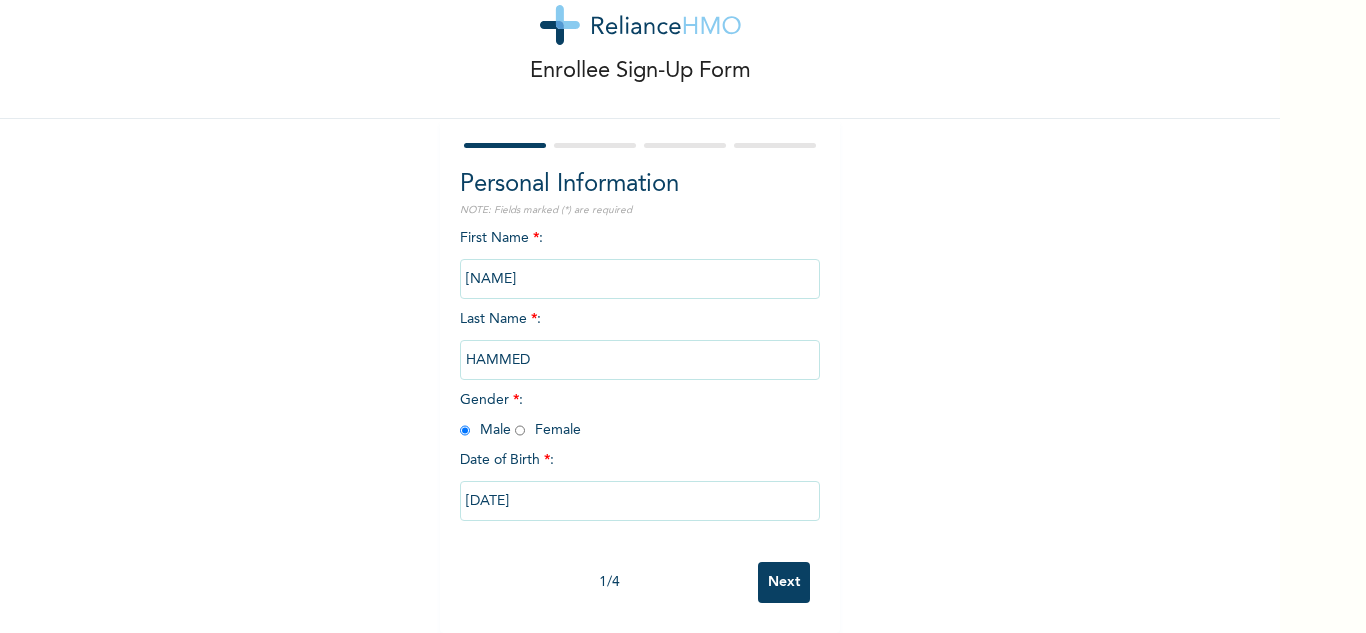 scroll, scrollTop: 70, scrollLeft: 0, axis: vertical 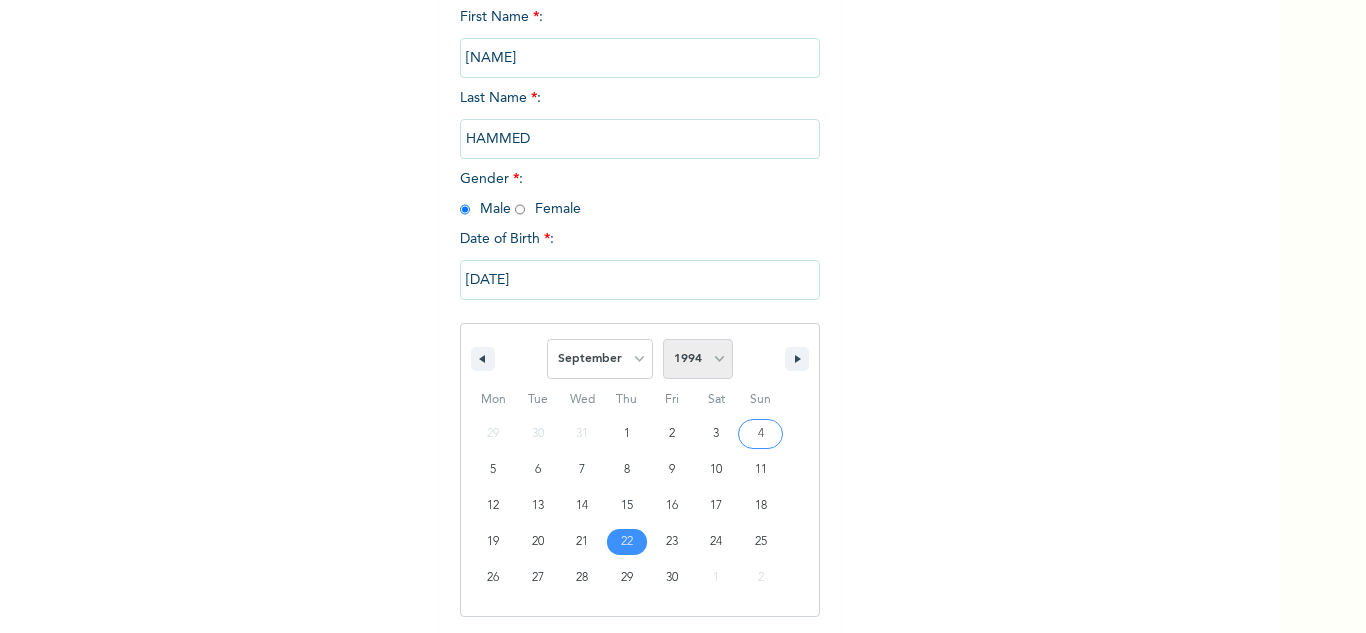 click on "2025 2024 2023 2022 2021 2020 2019 2018 2017 2016 2015 2014 2013 2012 2011 2010 2009 2008 2007 2006 2005 2004 2003 2002 2001 2000 1999 1998 1997 1996 1995 1994 1993 1992 1991 1990 1989 1988 1987 1986 1985 1984 1983 1982 1981 1980 1979 1978 1977 1976 1975 1974 1973 1972 1971 1970 1969 1968 1967 1966 1965 1964 1963 1962 1961 1960" at bounding box center (698, 359) 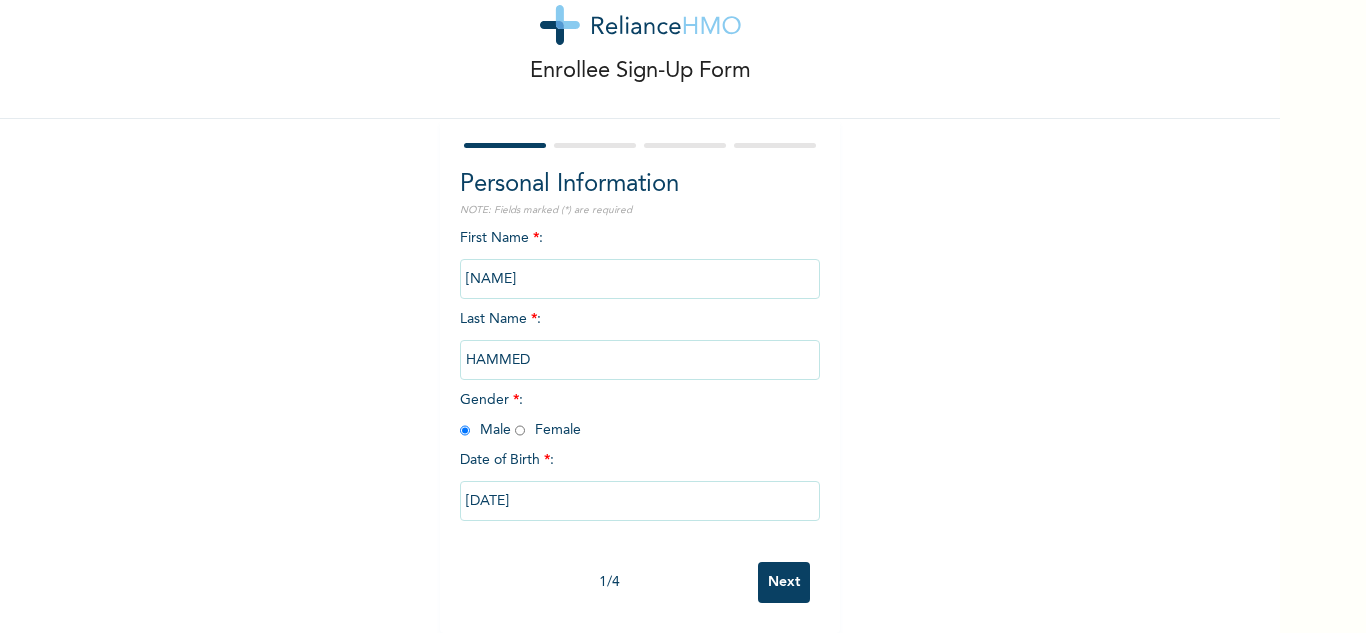 scroll, scrollTop: 70, scrollLeft: 0, axis: vertical 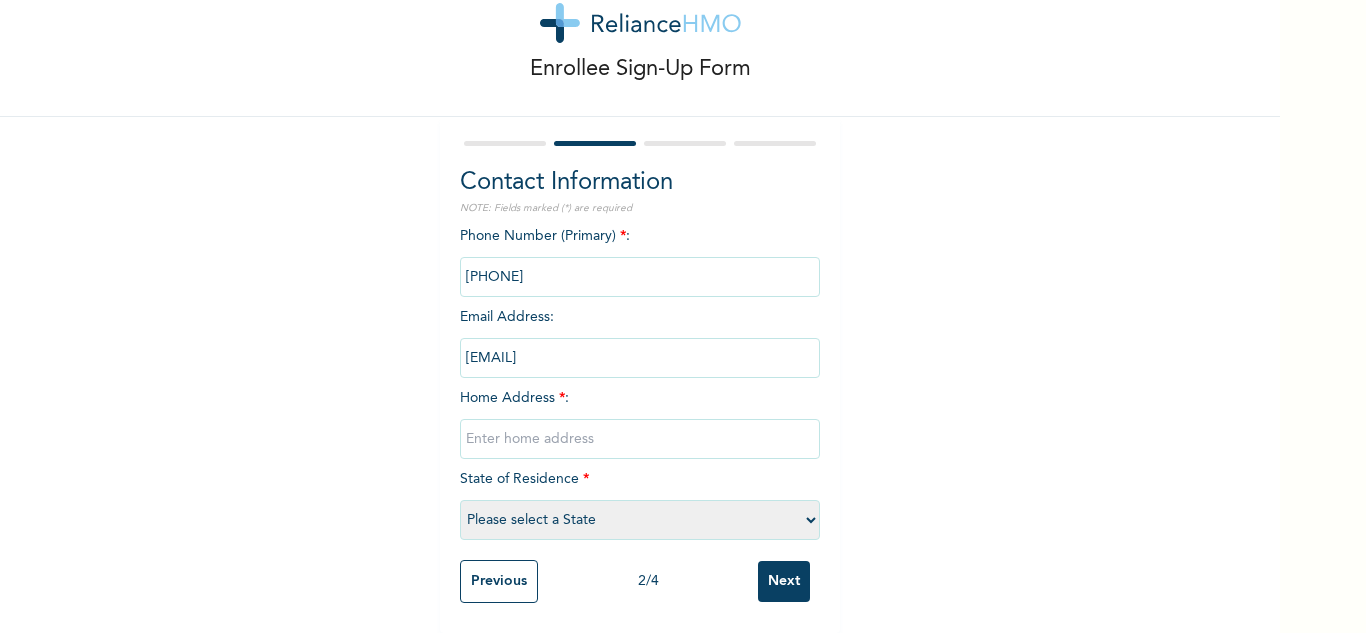 click at bounding box center [640, 439] 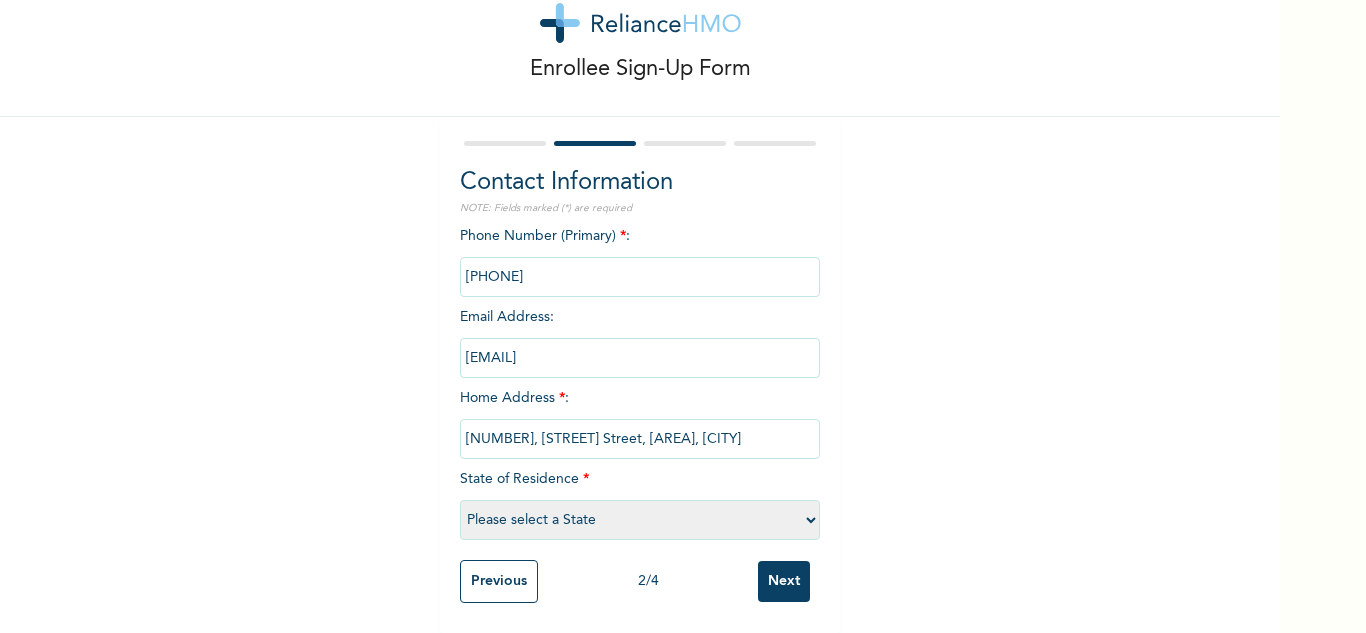 type on "[NUMBER], [STREET] Street, [AREA], [CITY]" 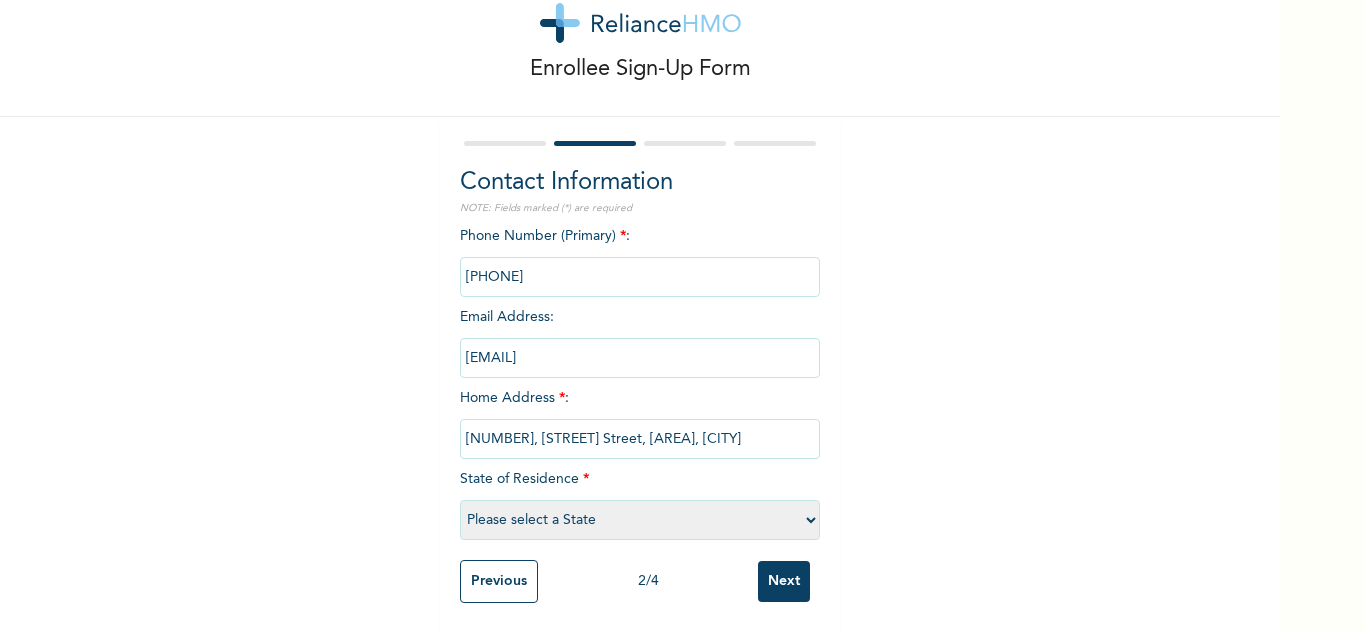 click on "Please select a State Abia Abuja (FCT) Adamawa Akwa Ibom Anambra Bauchi Bayelsa Benue Borno Cross River Delta Ebonyi Edo Ekiti Enugu Gombe Imo Jigawa Kaduna Kano Katsina Kebbi Kogi Kwara Lagos Nasarawa Niger Ogun Ondo Osun Oyo Plateau Rivers Sokoto Taraba Yobe Zamfara" at bounding box center [640, 520] 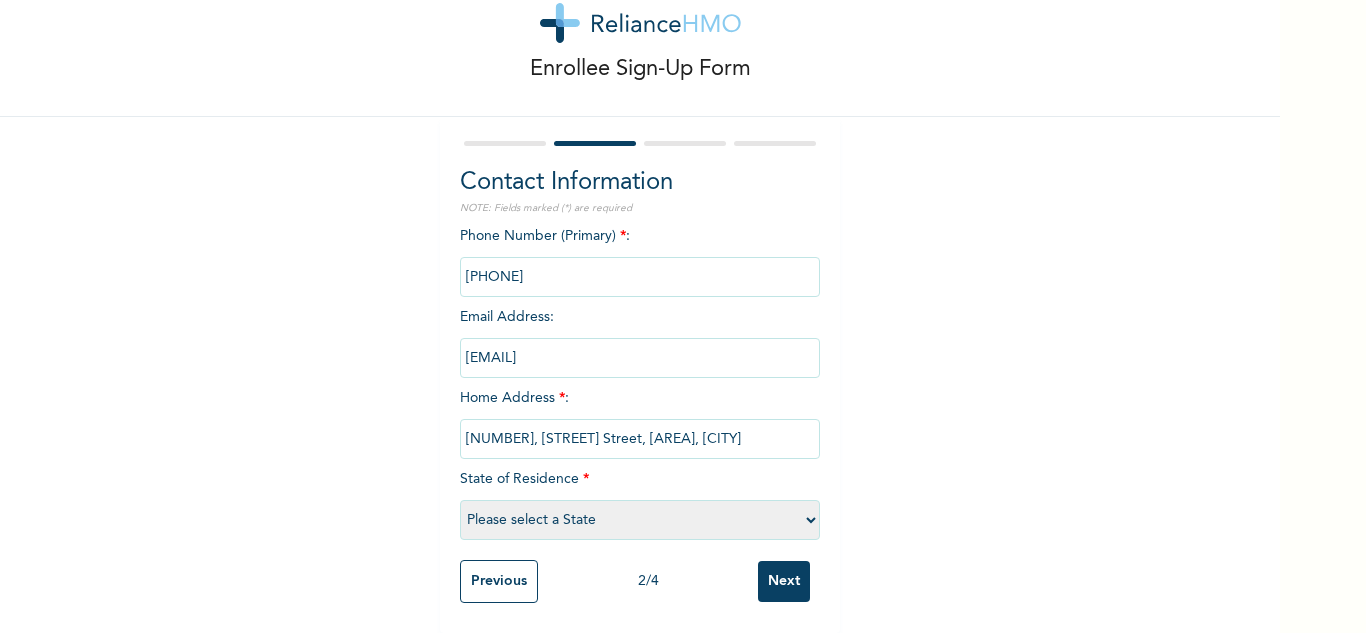 select on "25" 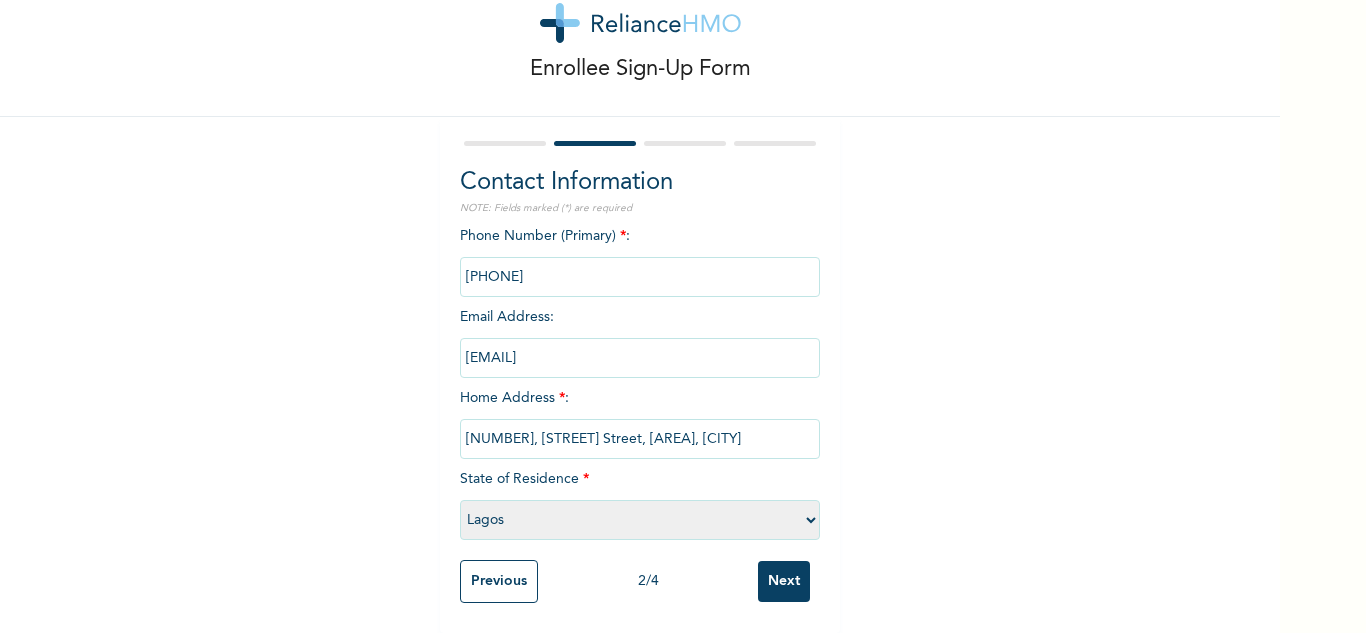 click on "Please select a State Abia Abuja (FCT) Adamawa Akwa Ibom Anambra Bauchi Bayelsa Benue Borno Cross River Delta Ebonyi Edo Ekiti Enugu Gombe Imo Jigawa Kaduna Kano Katsina Kebbi Kogi Kwara Lagos Nasarawa Niger Ogun Ondo Osun Oyo Plateau Rivers Sokoto Taraba Yobe Zamfara" at bounding box center (640, 520) 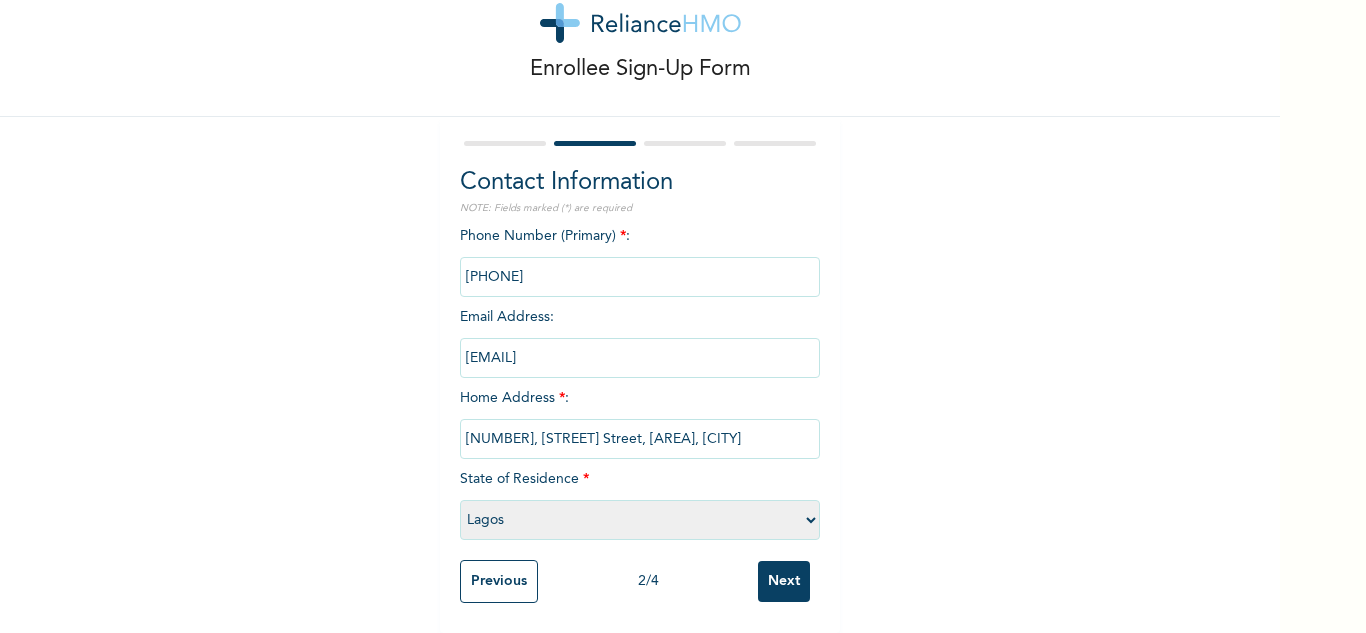 click on "Next" at bounding box center [784, 581] 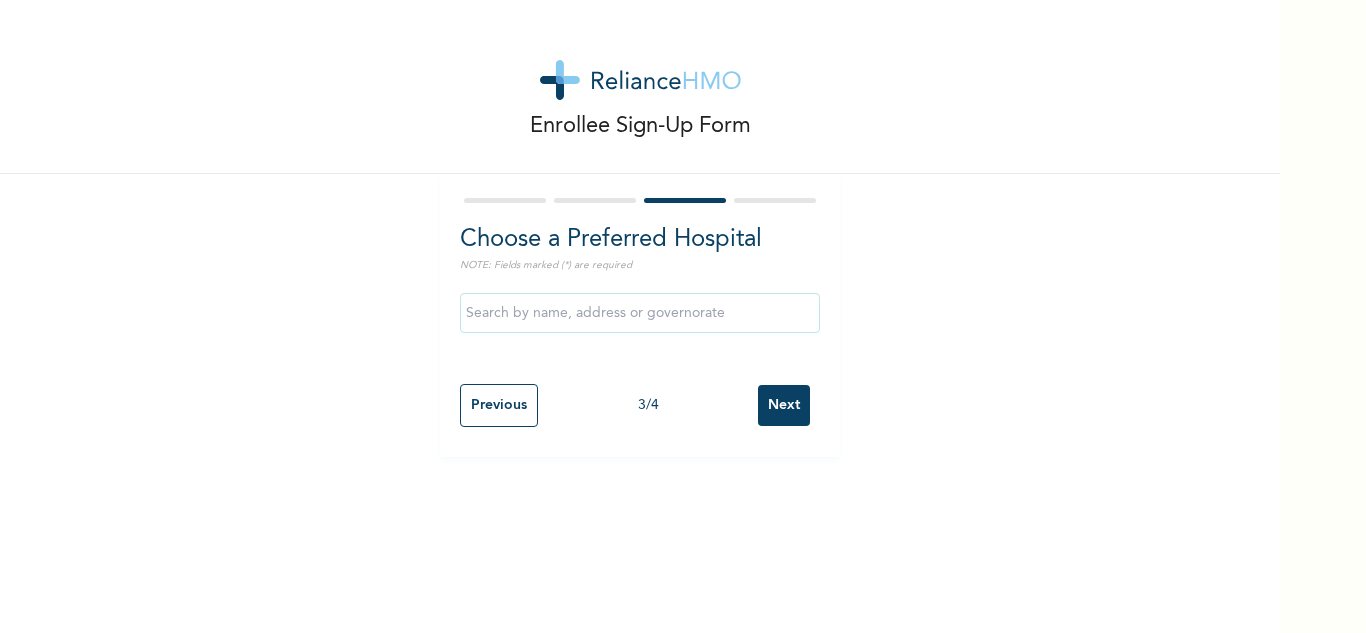 scroll, scrollTop: 0, scrollLeft: 0, axis: both 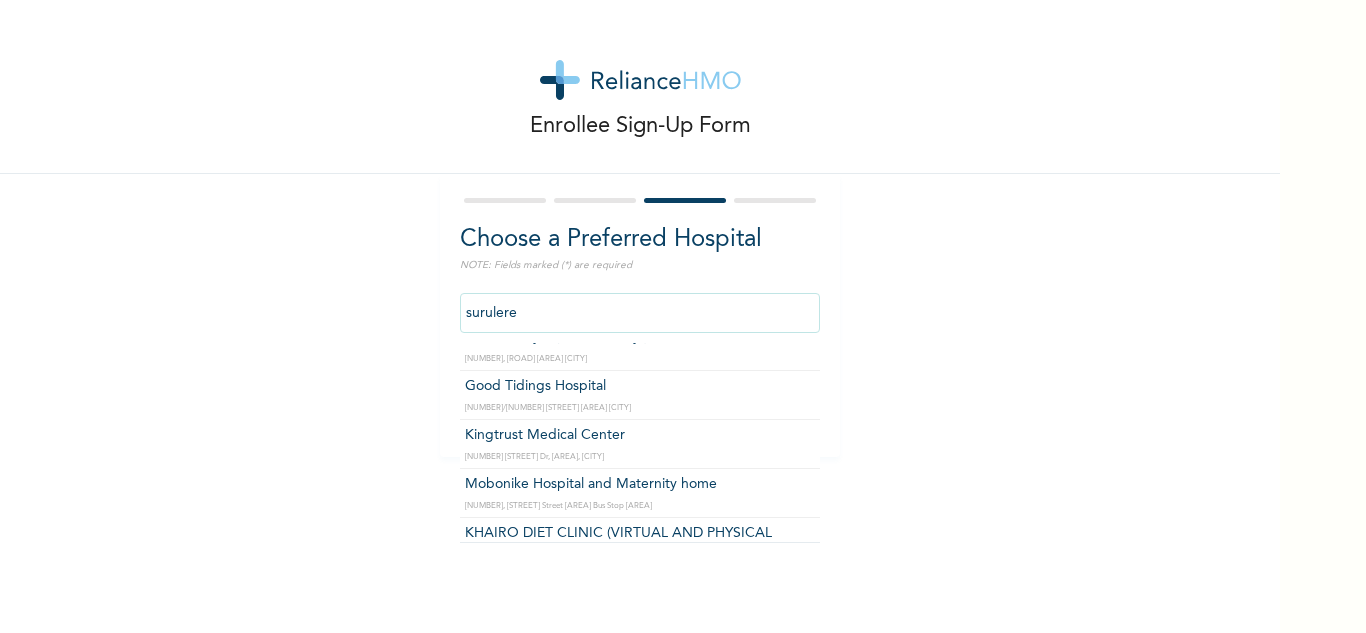 type on "Kingtrust Medical Center" 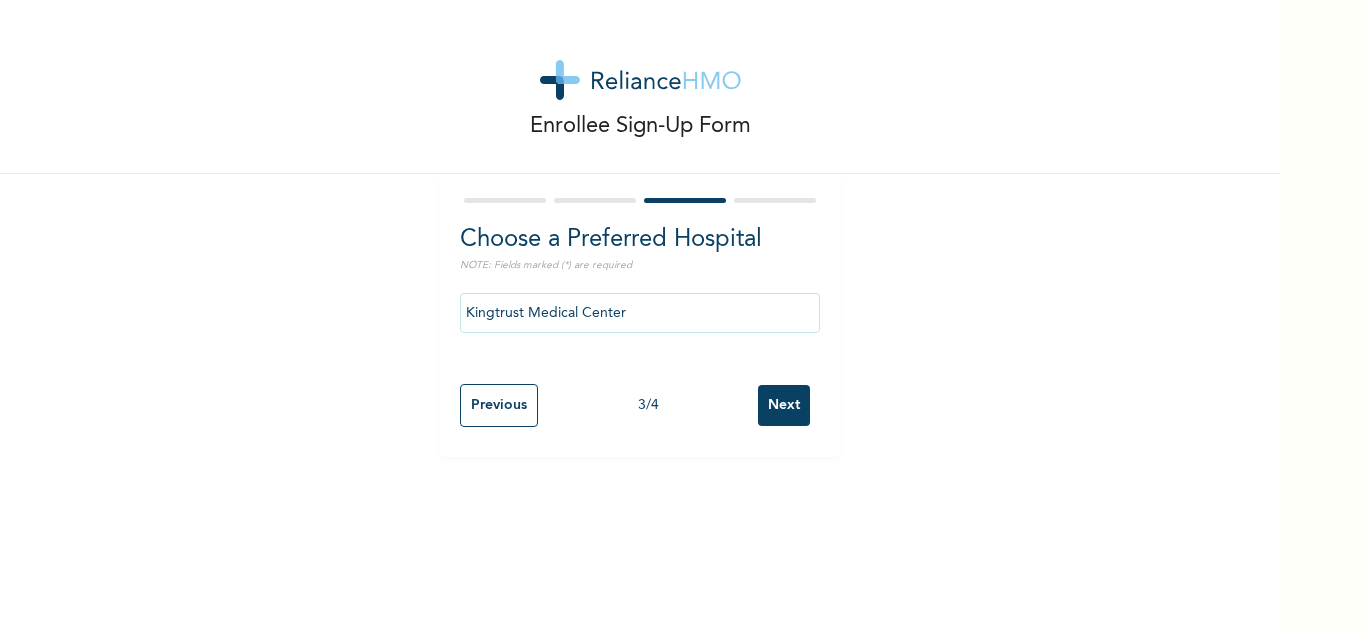 click on "Next" at bounding box center [784, 405] 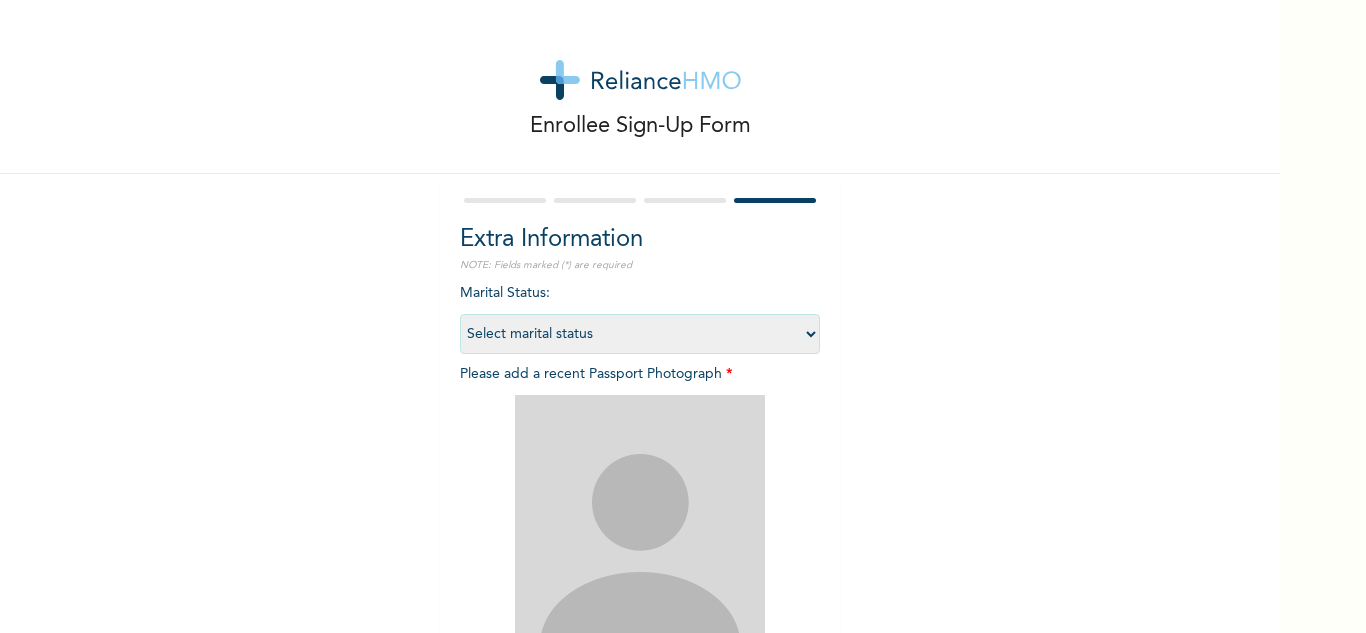 click on "Select marital status Single Married Divorced Widow/Widower" at bounding box center (640, 334) 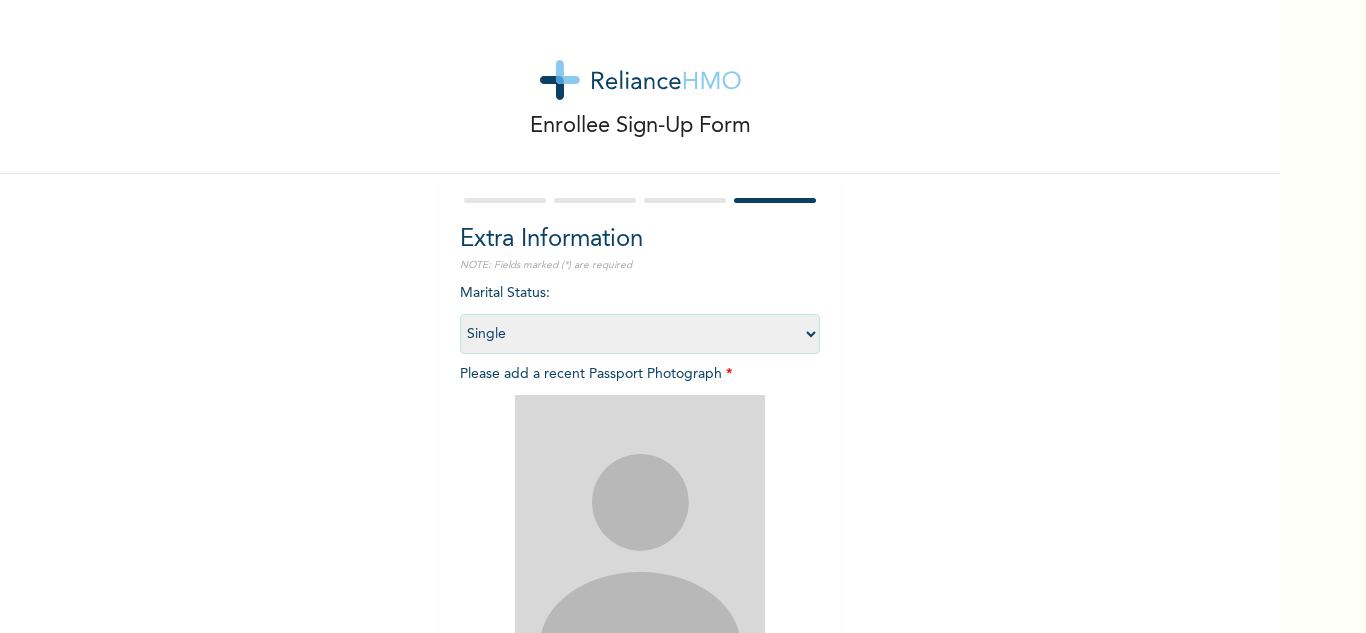 click on "Select marital status Single Married Divorced Widow/Widower" at bounding box center (640, 334) 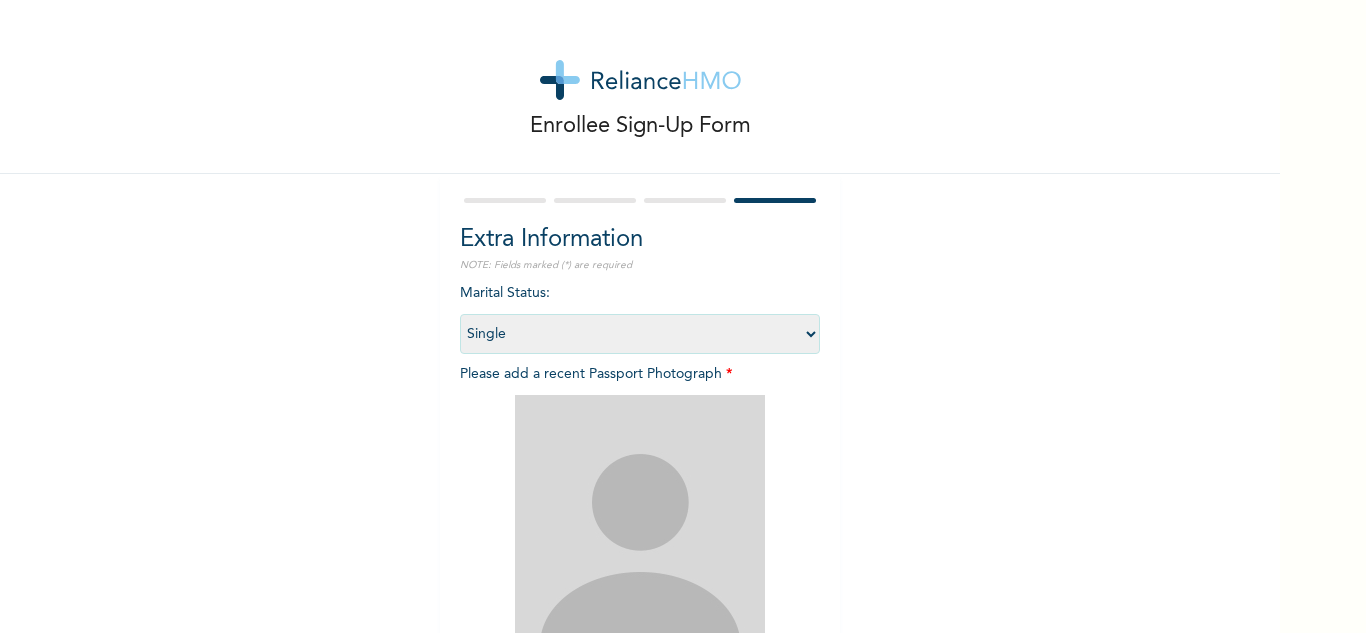 scroll, scrollTop: 243, scrollLeft: 0, axis: vertical 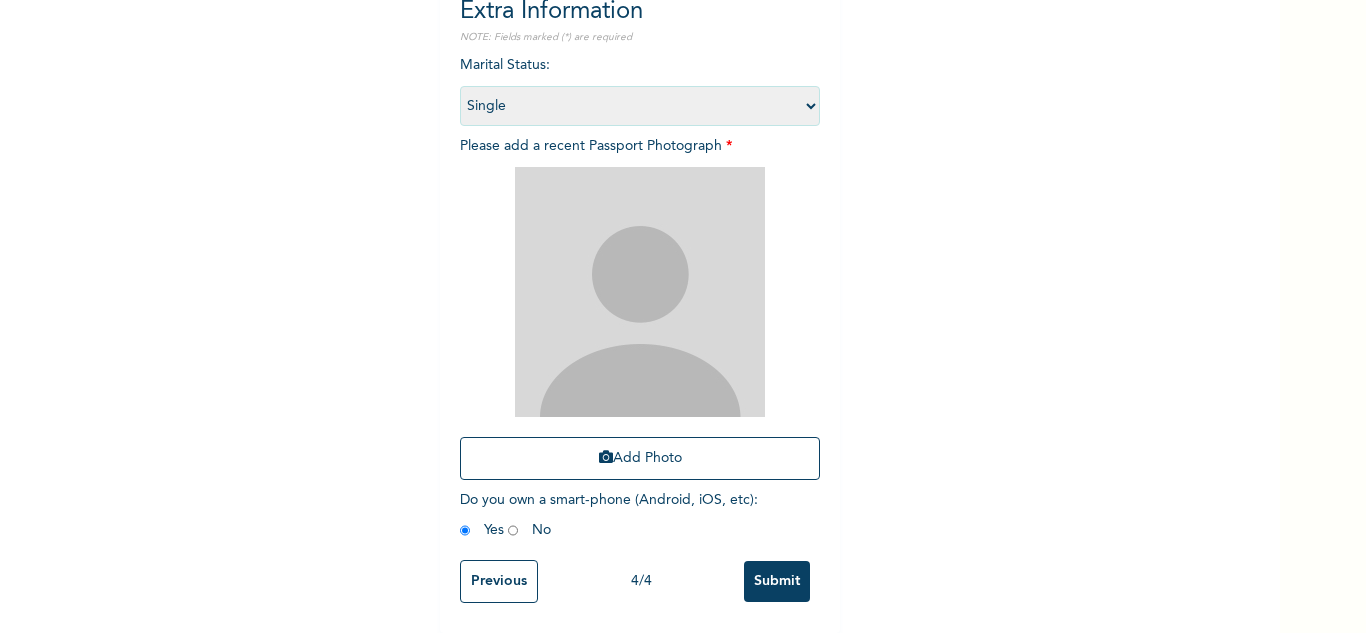 click on "Submit" at bounding box center (777, 581) 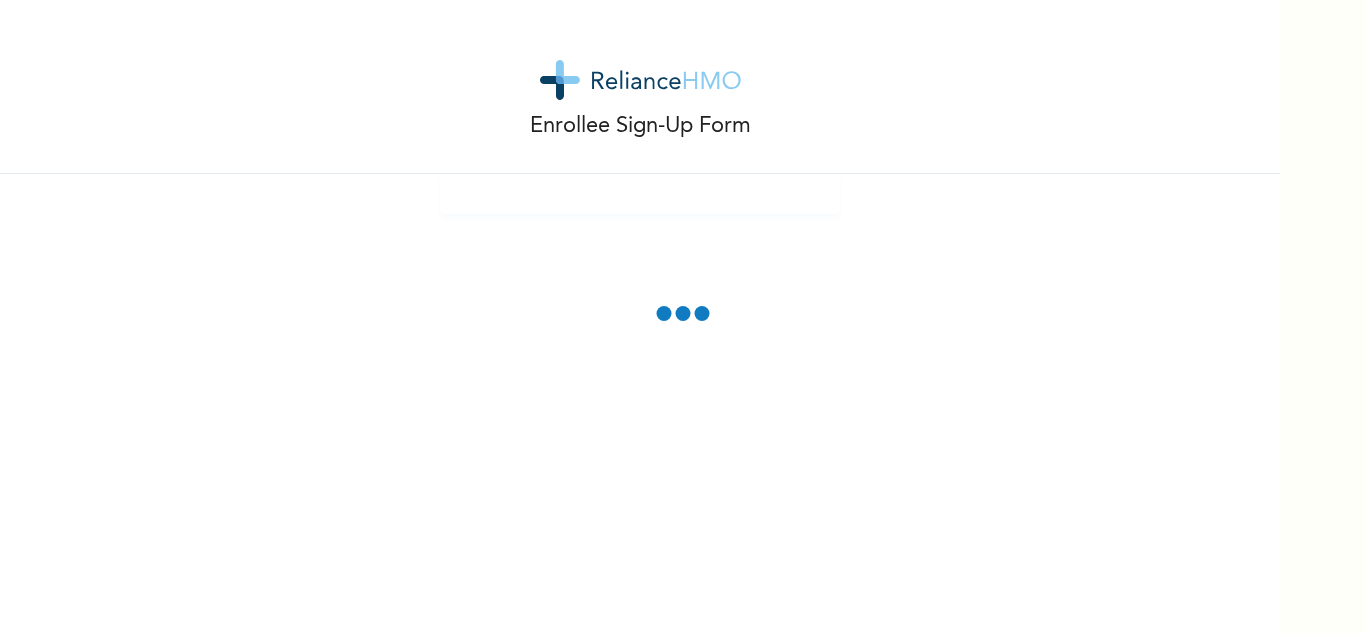 click on "Enrollee Sign-Up Form" at bounding box center [640, 87] 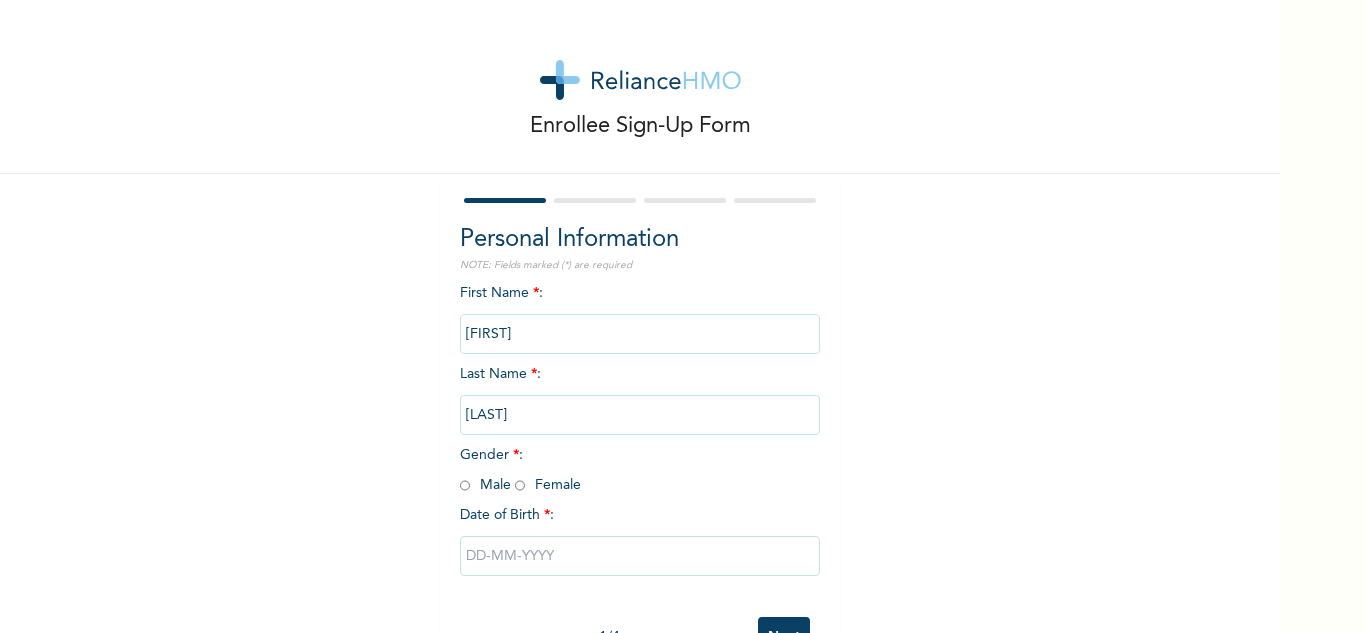 scroll, scrollTop: 0, scrollLeft: 0, axis: both 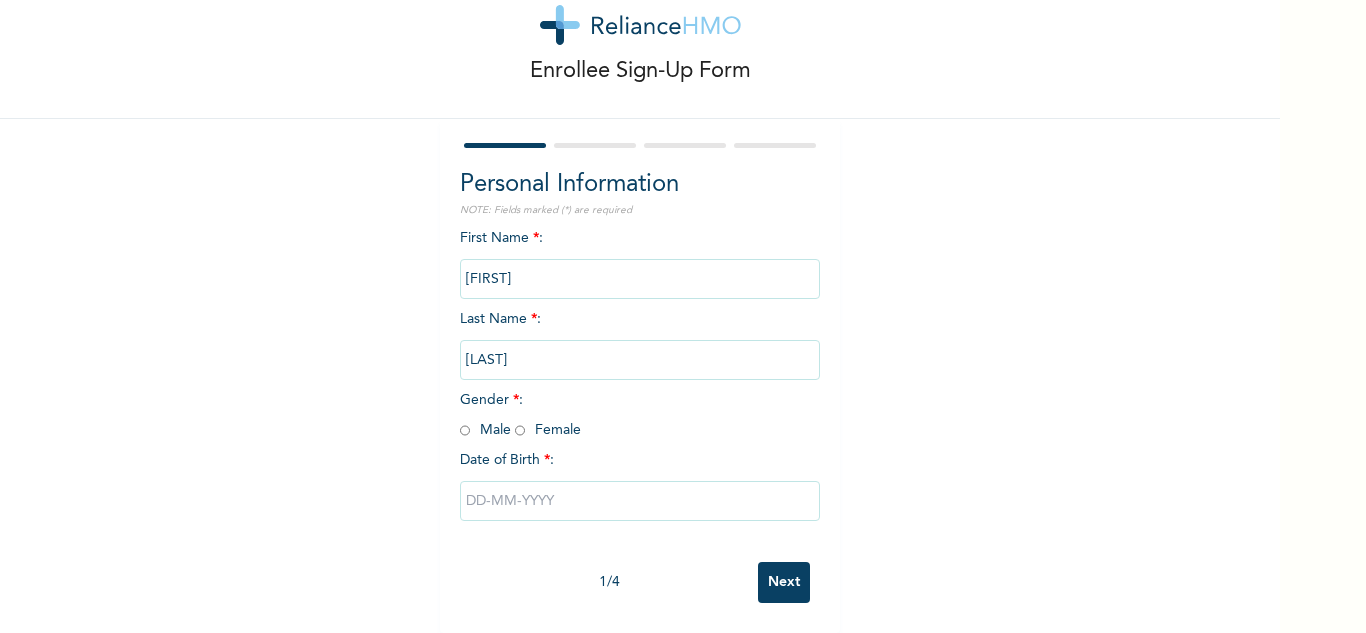 click on "First Name   * : [FIRST] Last Name   * : [LAST] Gender   * : Male   Female Date of Birth   * :" at bounding box center (640, 390) 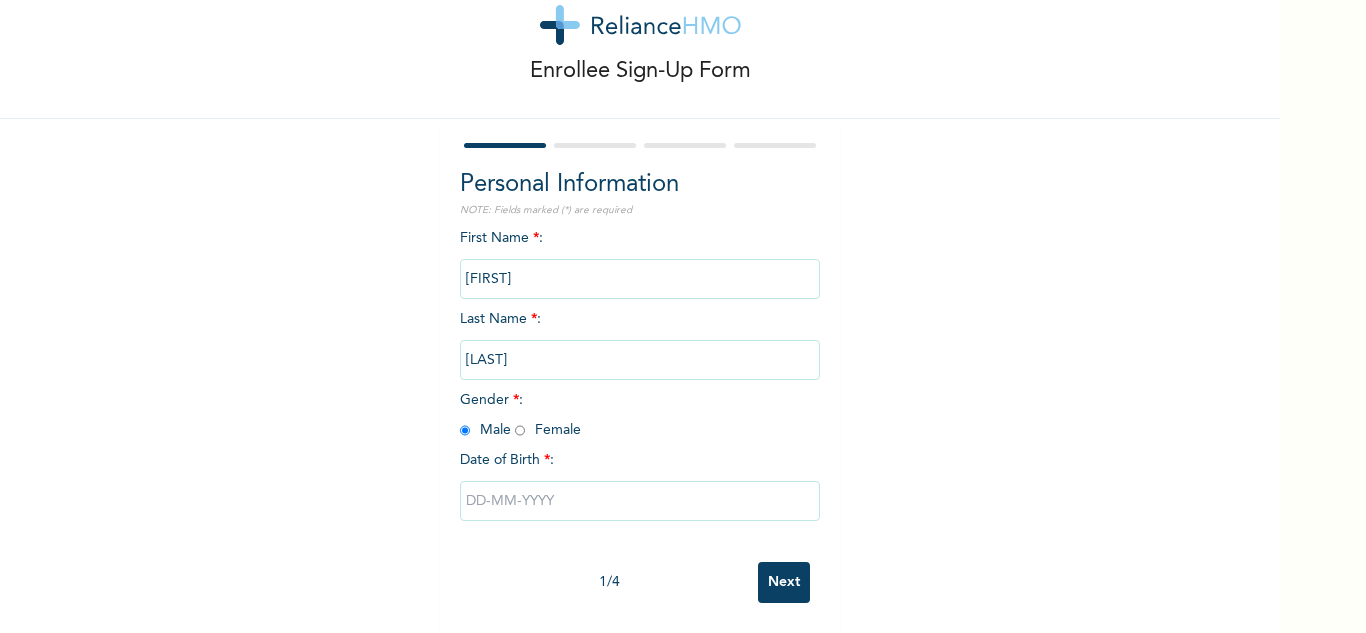 radio on "true" 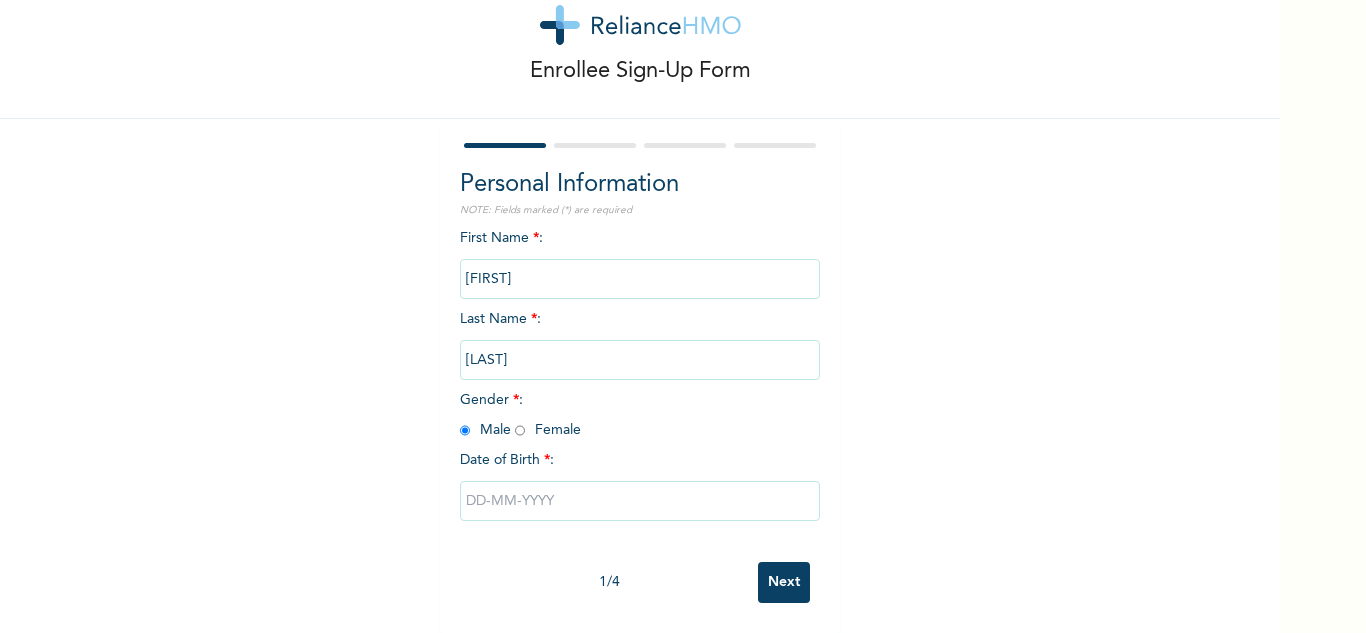 click at bounding box center (640, 501) 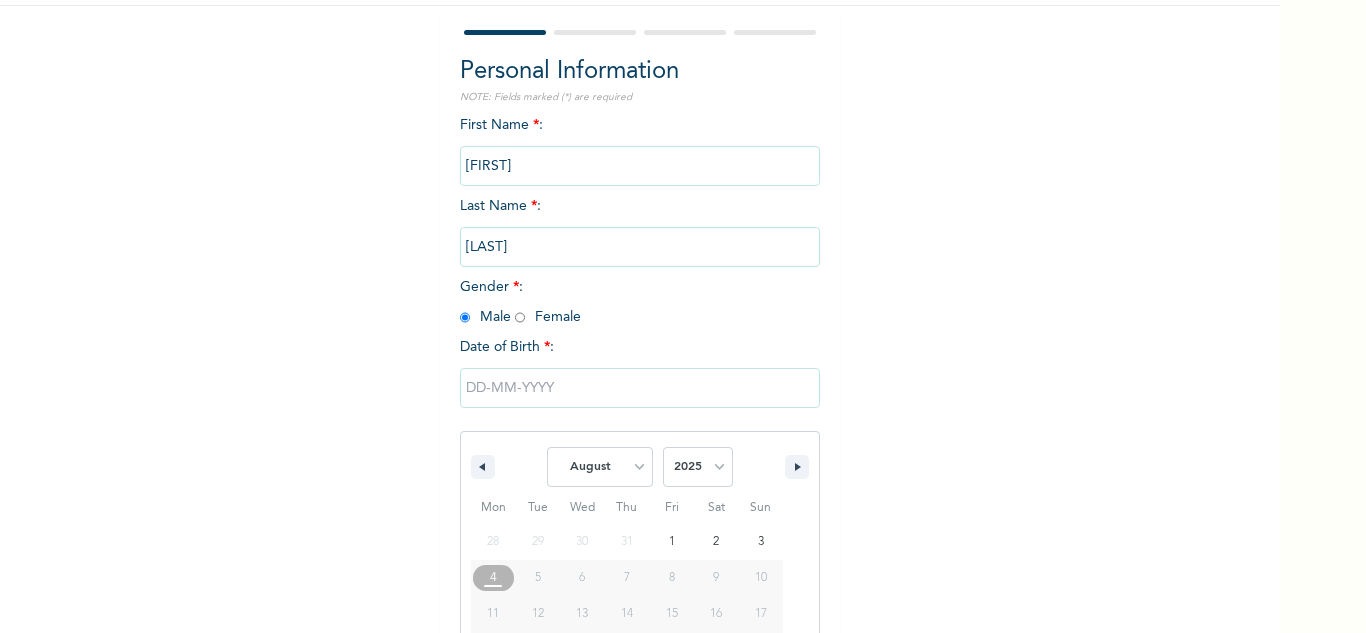 scroll, scrollTop: 276, scrollLeft: 0, axis: vertical 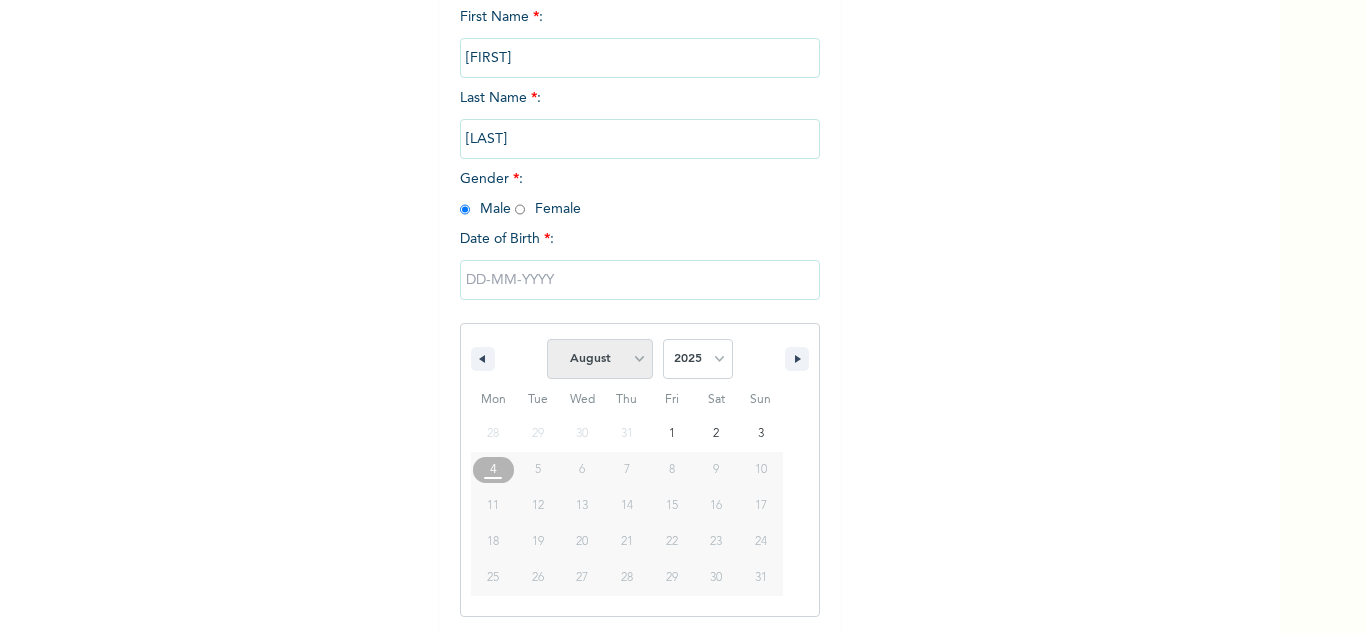 click on "January February March April May June July August September October November December" at bounding box center (600, 359) 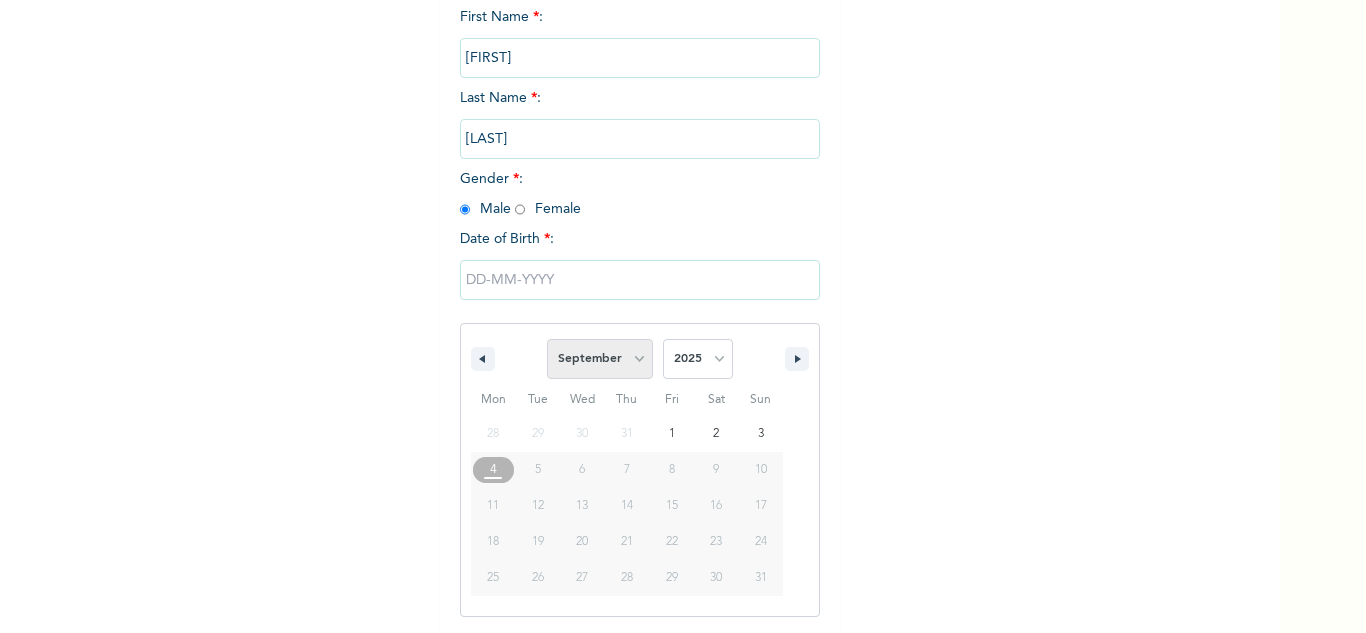 click on "January February March April May June July August September October November December" at bounding box center (600, 359) 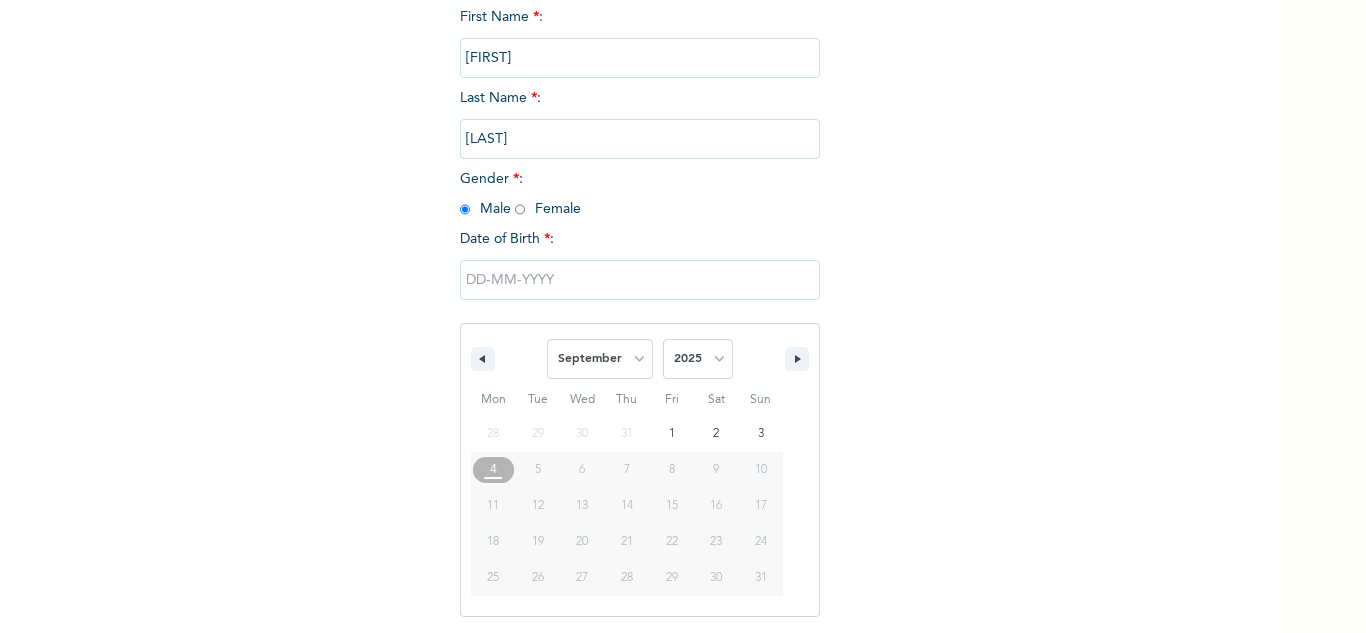 select on "7" 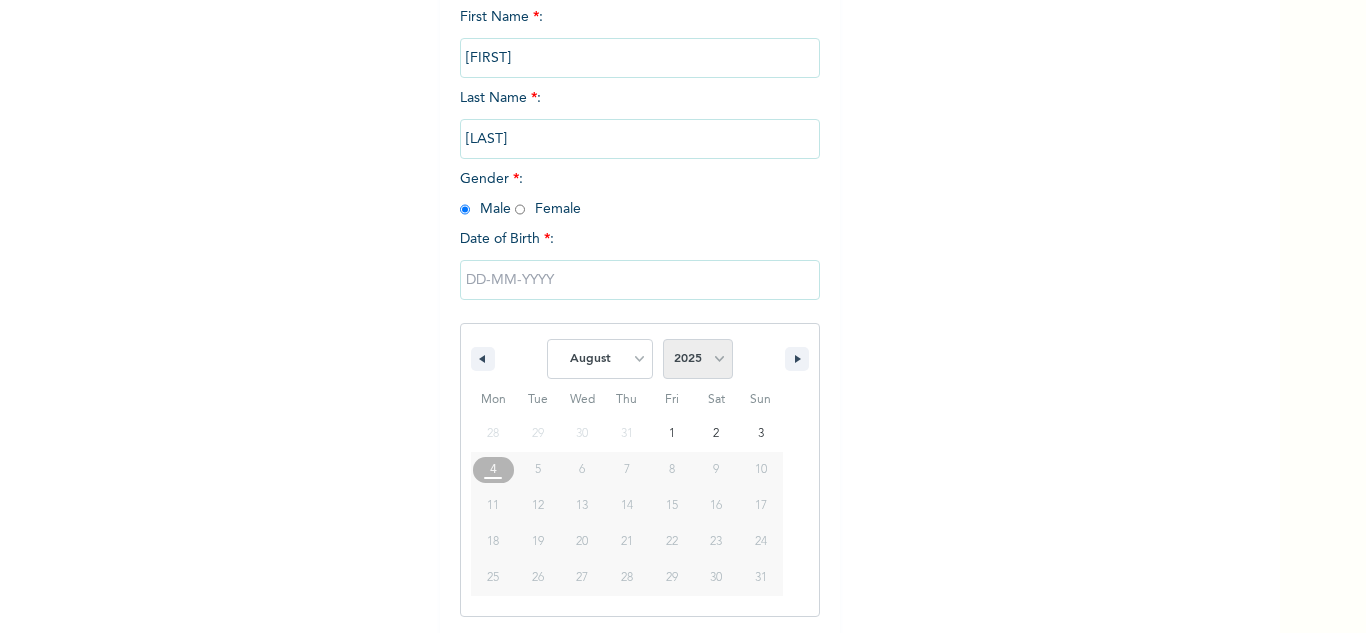 click on "2025 2024 2023 2022 2021 2020 2019 2018 2017 2016 2015 2014 2013 2012 2011 2010 2009 2008 2007 2006 2005 2004 2003 2002 2001 2000 1999 1998 1997 1996 1995 1994 1993 1992 1991 1990 1989 1988 1987 1986 1985 1984 1983 1982 1981 1980 1979 1978 1977 1976 1975 1974 1973 1972 1971 1970 1969 1968 1967 1966 1965 1964 1963 1962 1961 1960" at bounding box center [698, 359] 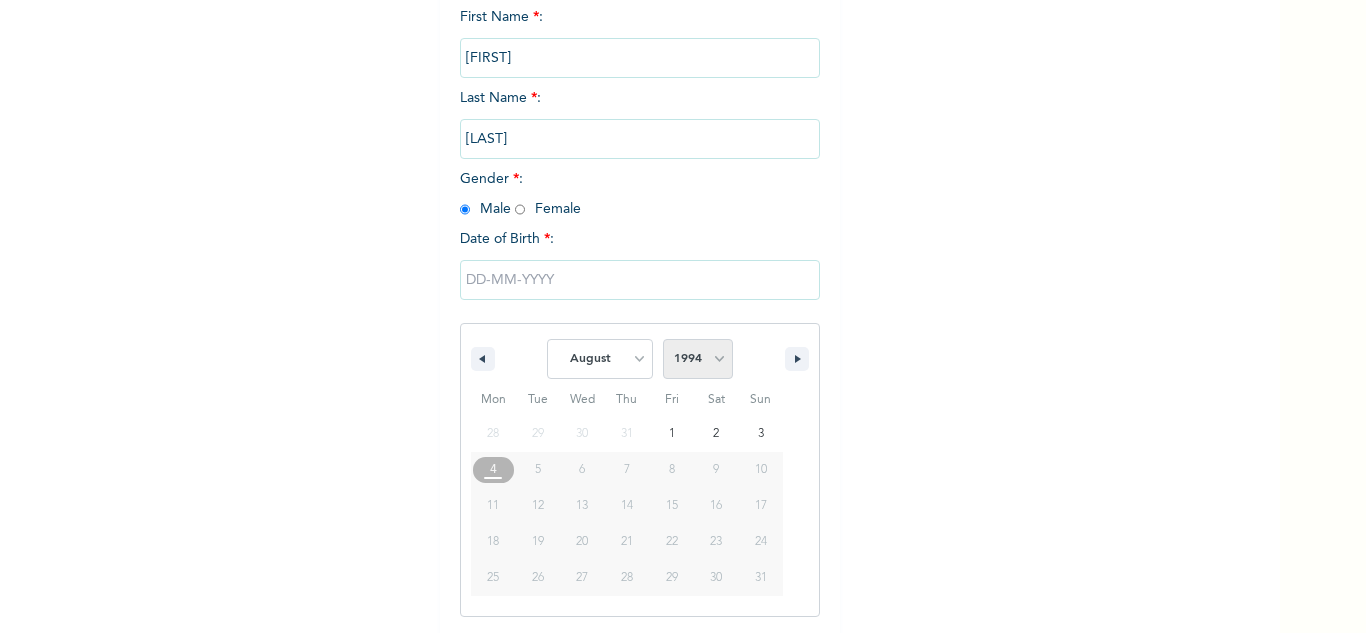 click on "2025 2024 2023 2022 2021 2020 2019 2018 2017 2016 2015 2014 2013 2012 2011 2010 2009 2008 2007 2006 2005 2004 2003 2002 2001 2000 1999 1998 1997 1996 1995 1994 1993 1992 1991 1990 1989 1988 1987 1986 1985 1984 1983 1982 1981 1980 1979 1978 1977 1976 1975 1974 1973 1972 1971 1970 1969 1968 1967 1966 1965 1964 1963 1962 1961 1960" at bounding box center [698, 359] 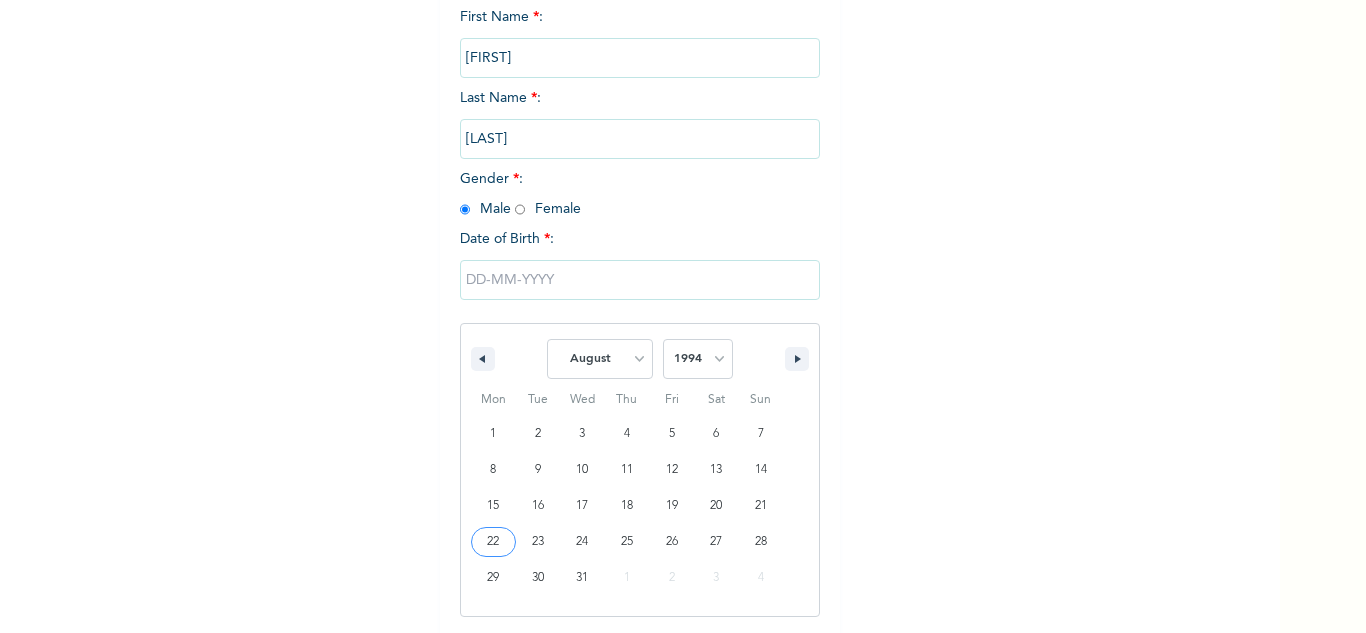 type on "08/22/1994" 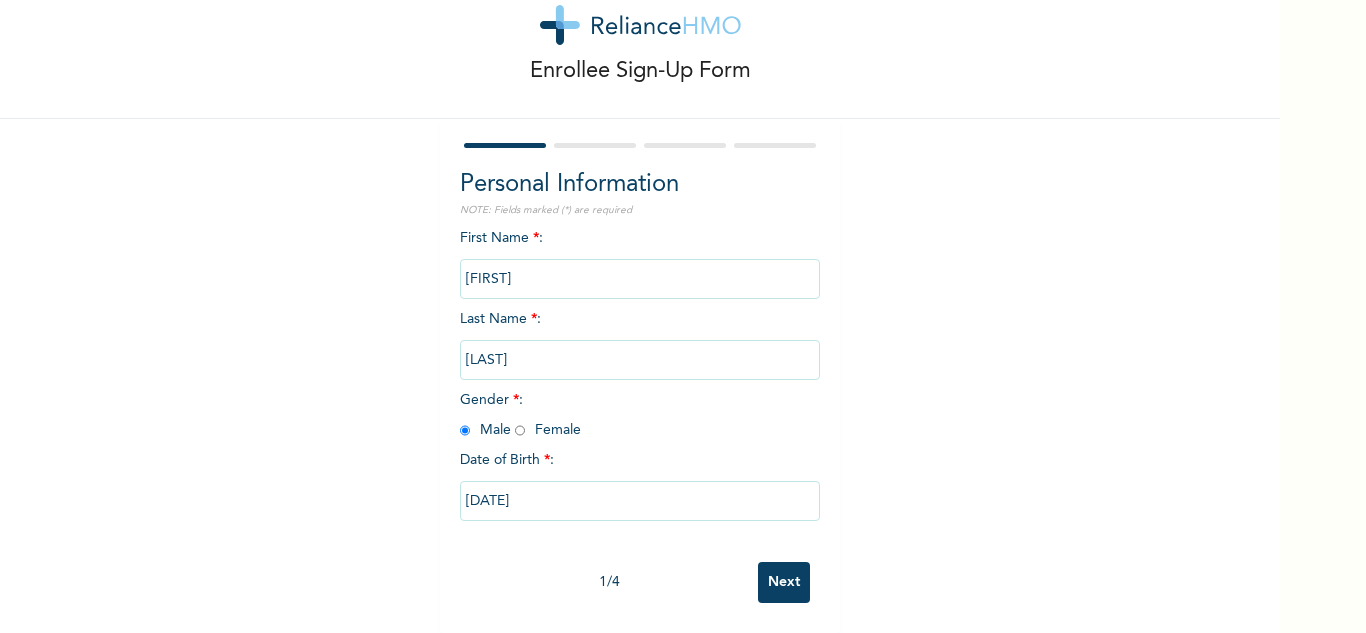 scroll, scrollTop: 70, scrollLeft: 0, axis: vertical 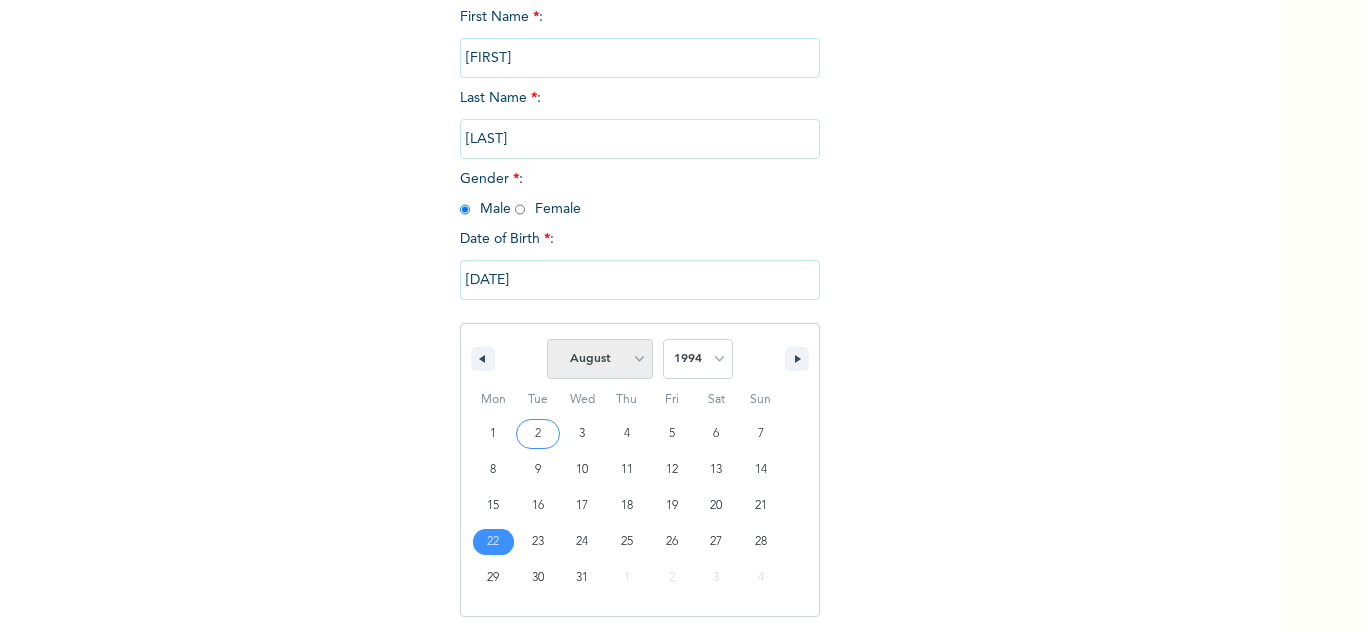 click on "January February March April May June July August September October November December" at bounding box center [600, 359] 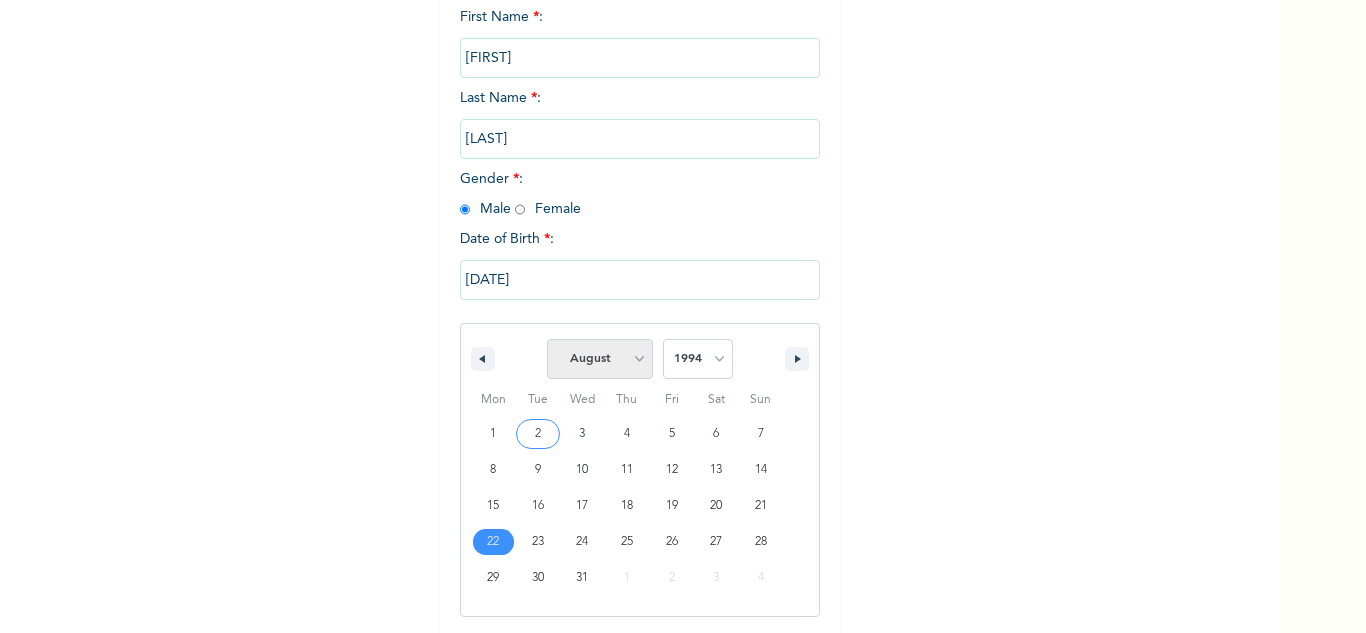 select on "8" 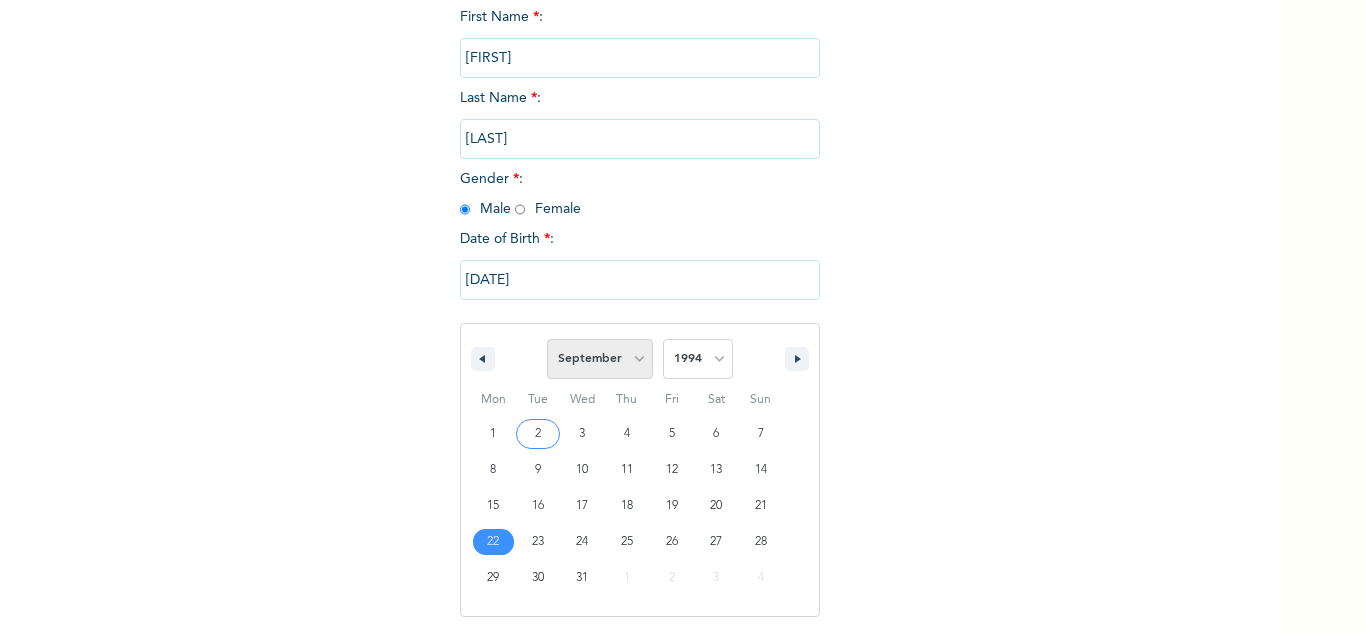 click on "January February March April May June July August September October November December" at bounding box center [600, 359] 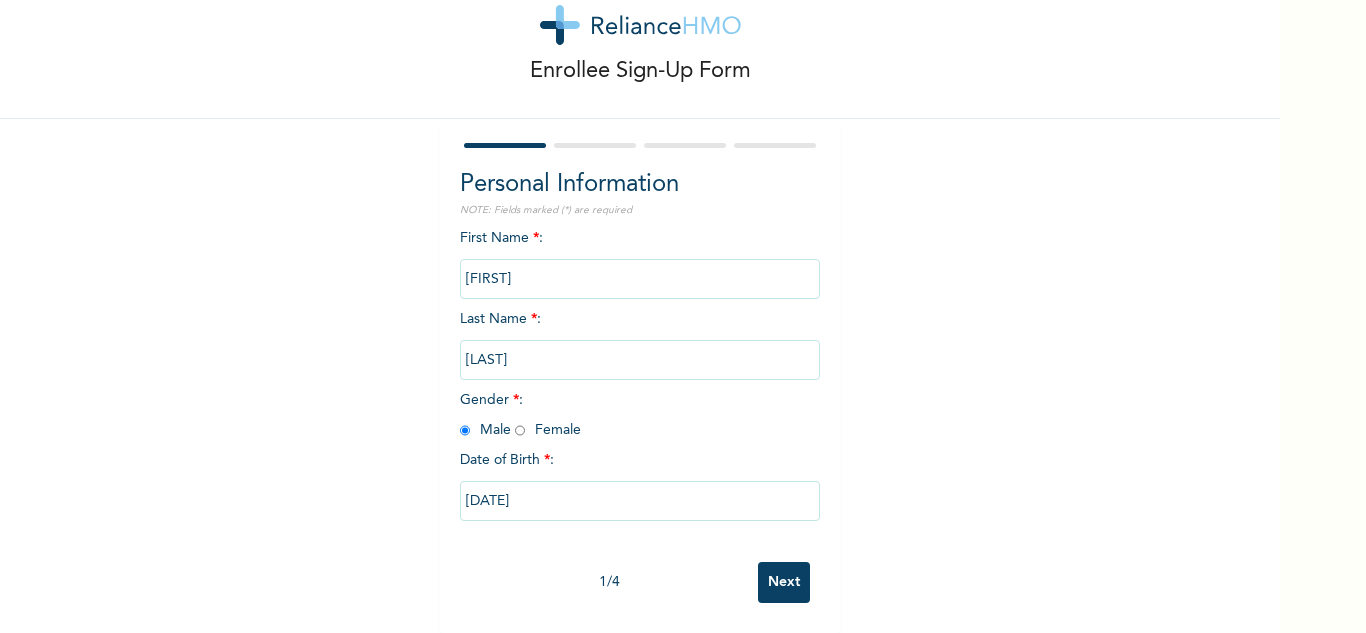 scroll, scrollTop: 70, scrollLeft: 0, axis: vertical 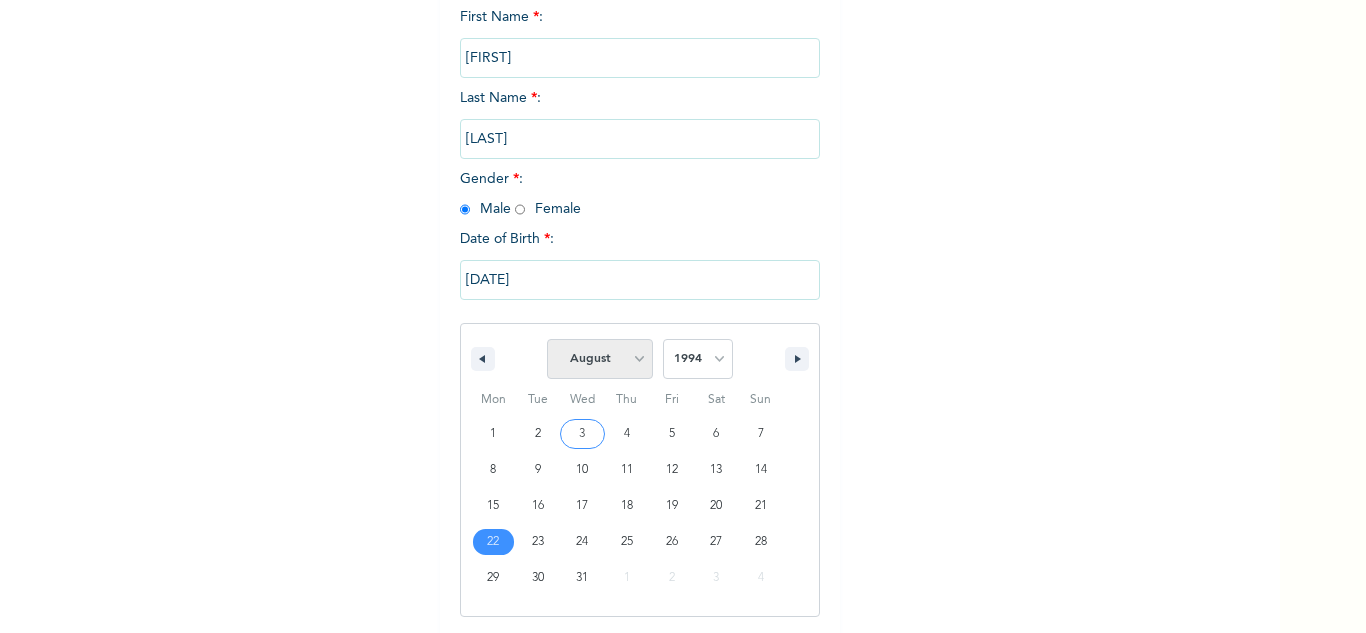 click on "January February March April May June July August September October November December" at bounding box center (600, 359) 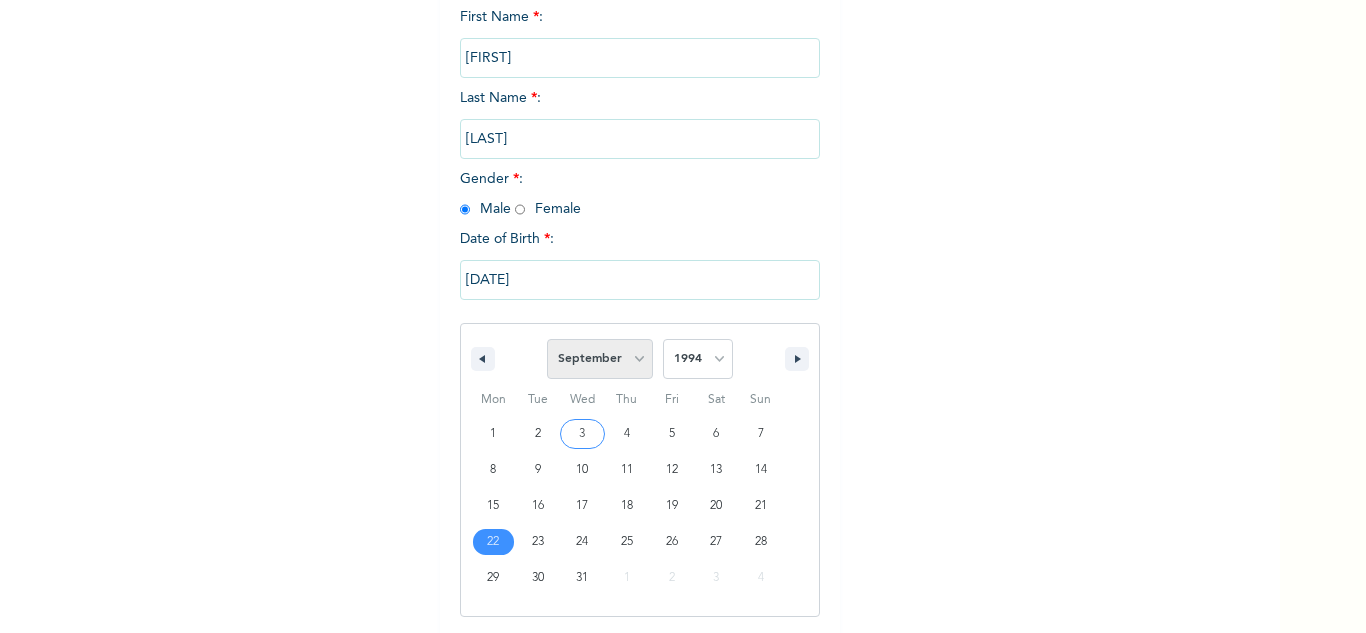click on "January February March April May June July August September October November December" at bounding box center [600, 359] 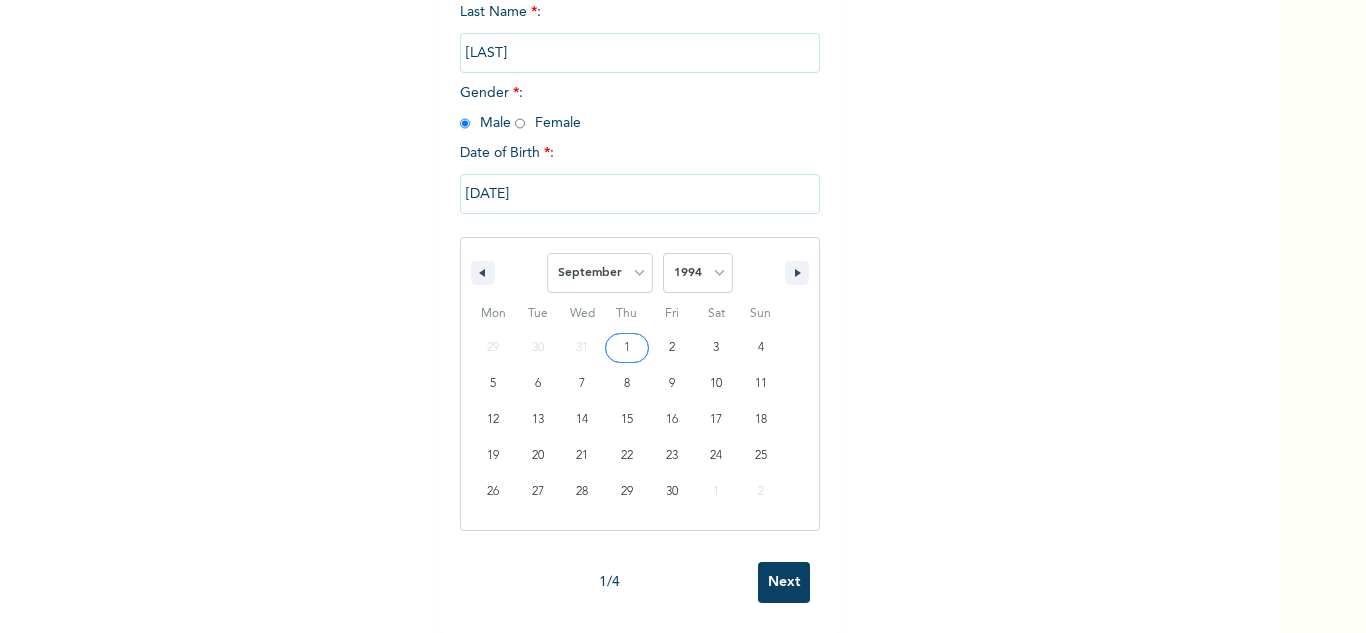 scroll, scrollTop: 373, scrollLeft: 0, axis: vertical 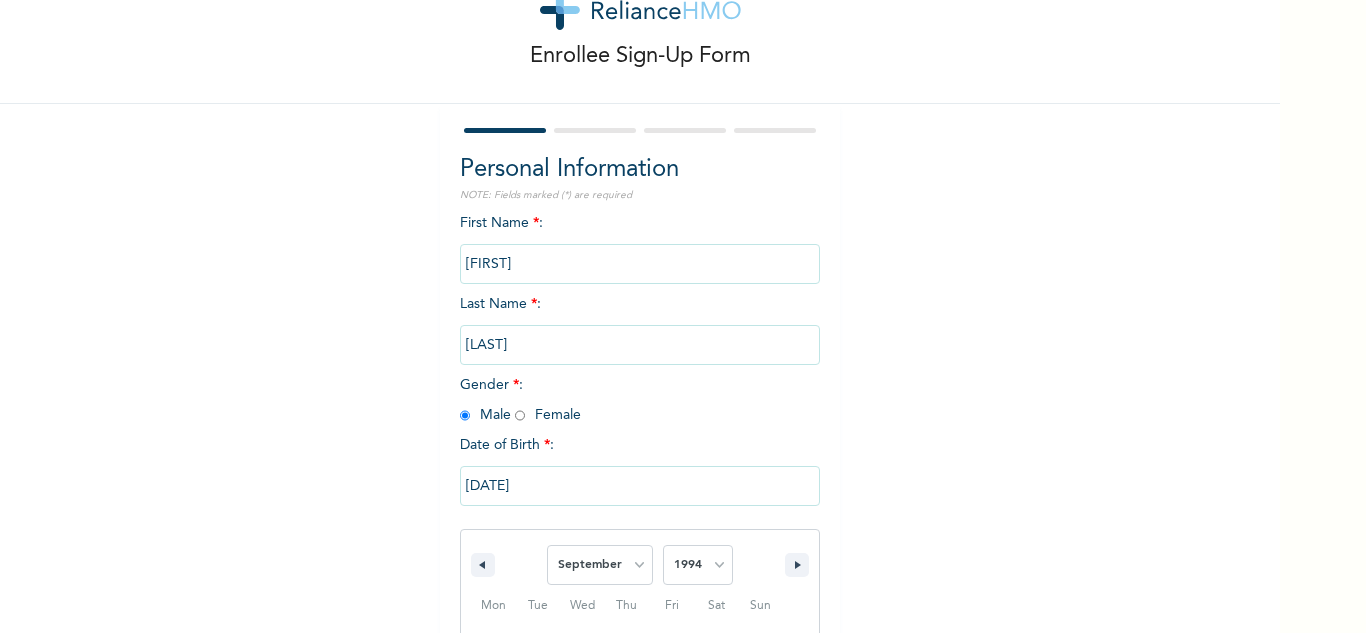 click on "Enrollee Sign-Up Form Personal Information NOTE: Fields marked (*) are required First Name   * : FATAI Last Name   * : HAMMED Gender   * : Male   Female Date of Birth   * : 08/22/1994 January February March April May June July August September October November December 2025 2024 2023 2022 2021 2020 2019 2018 2017 2016 2015 2014 2013 2012 2011 2010 2009 2008 2007 2006 2005 2004 2003 2002 2001 2000 1999 1998 1997 1996 1995 1994 1993 1992 1991 1990 1989 1988 1987 1986 1985 1984 1983 1982 1981 1980 1979 1978 1977 1976 1975 1974 1973 1972 1971 1970 1969 1968 1967 1966 1965 1964 1963 1962 1961 1960 Mon Tue Wed Thu Fri Sat Sun 29 30 31 1 2 3 4 5 6 7 8 9 10 11 12 13 14 15 16 17 18 19 20 21 22 23 24 25 26 27 28 29 30 1 2 1  / 4 Next" at bounding box center [640, 427] 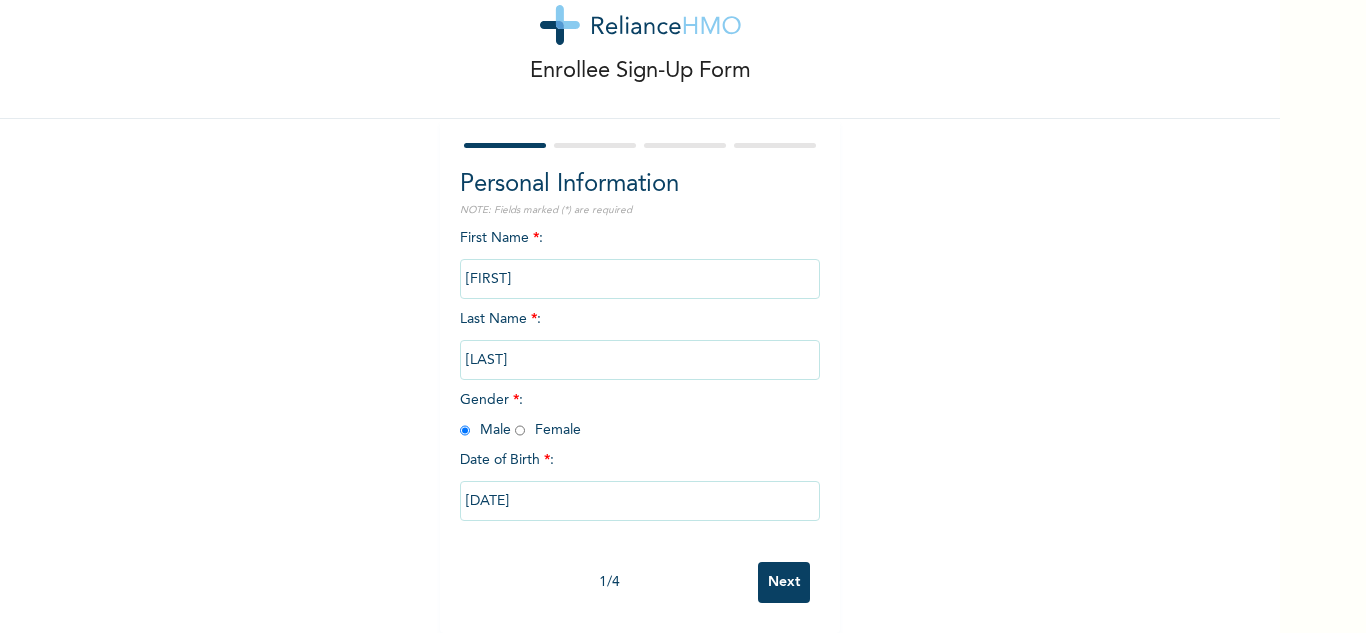click on "08/22/1994" at bounding box center (640, 501) 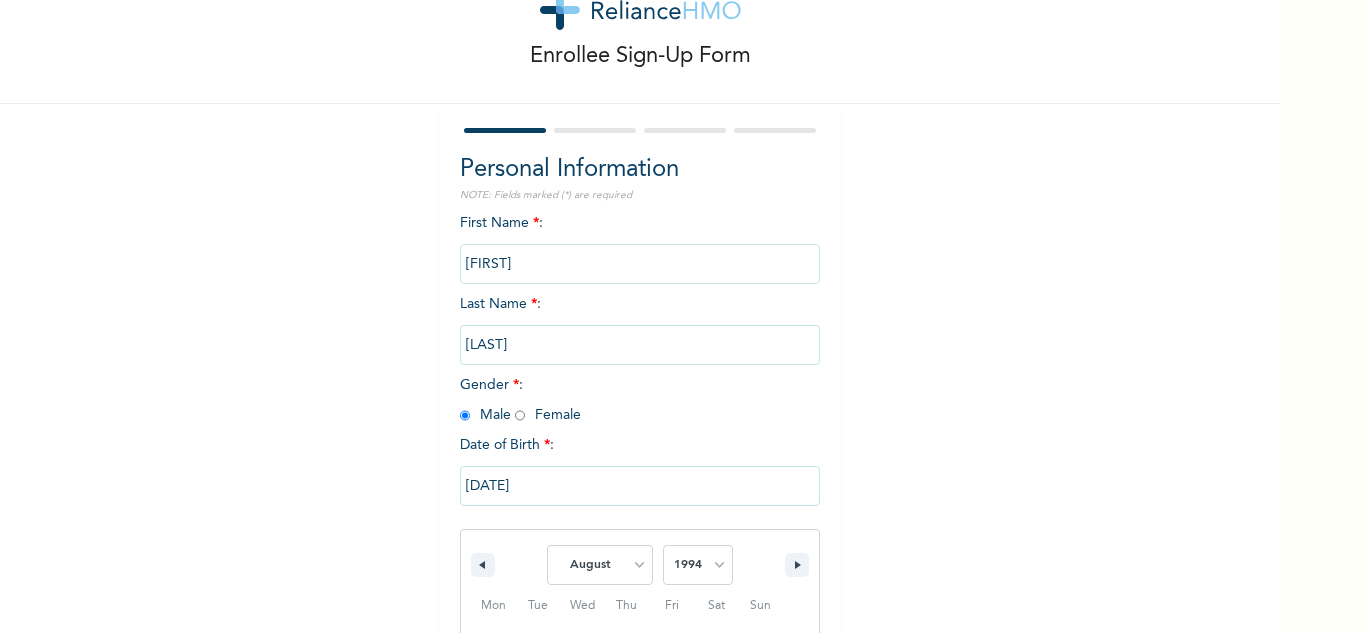 scroll, scrollTop: 276, scrollLeft: 0, axis: vertical 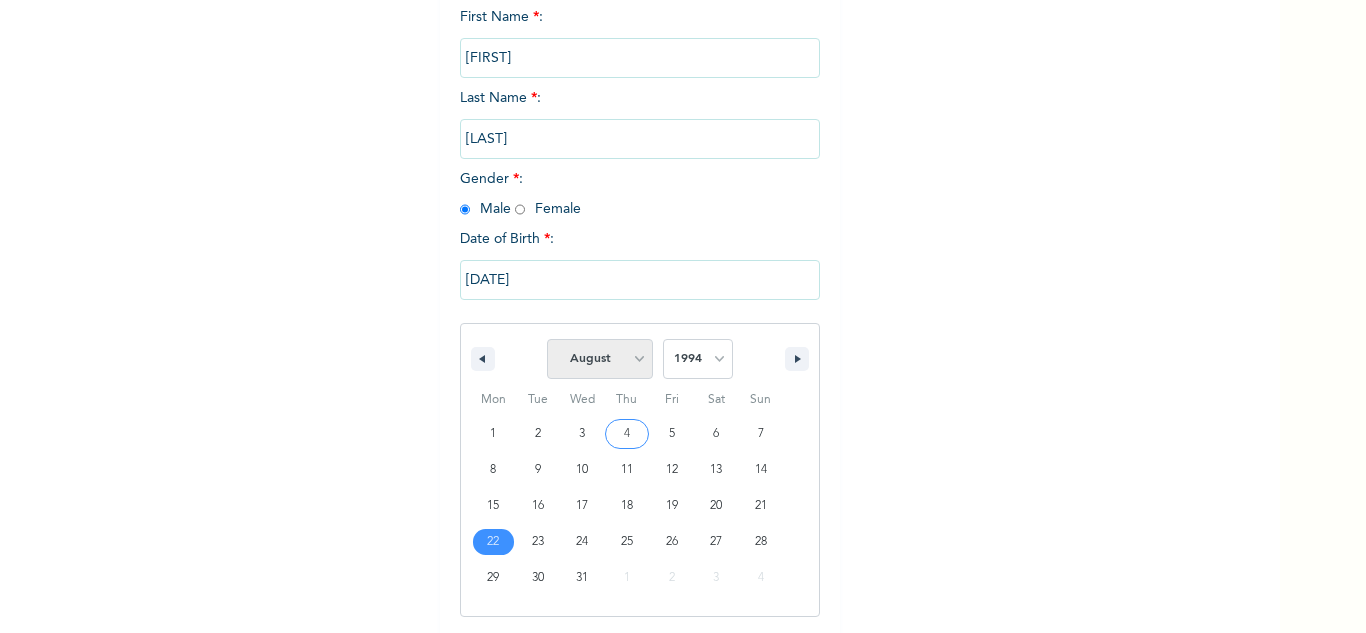 click on "January February March April May June July August September October November December" at bounding box center (600, 359) 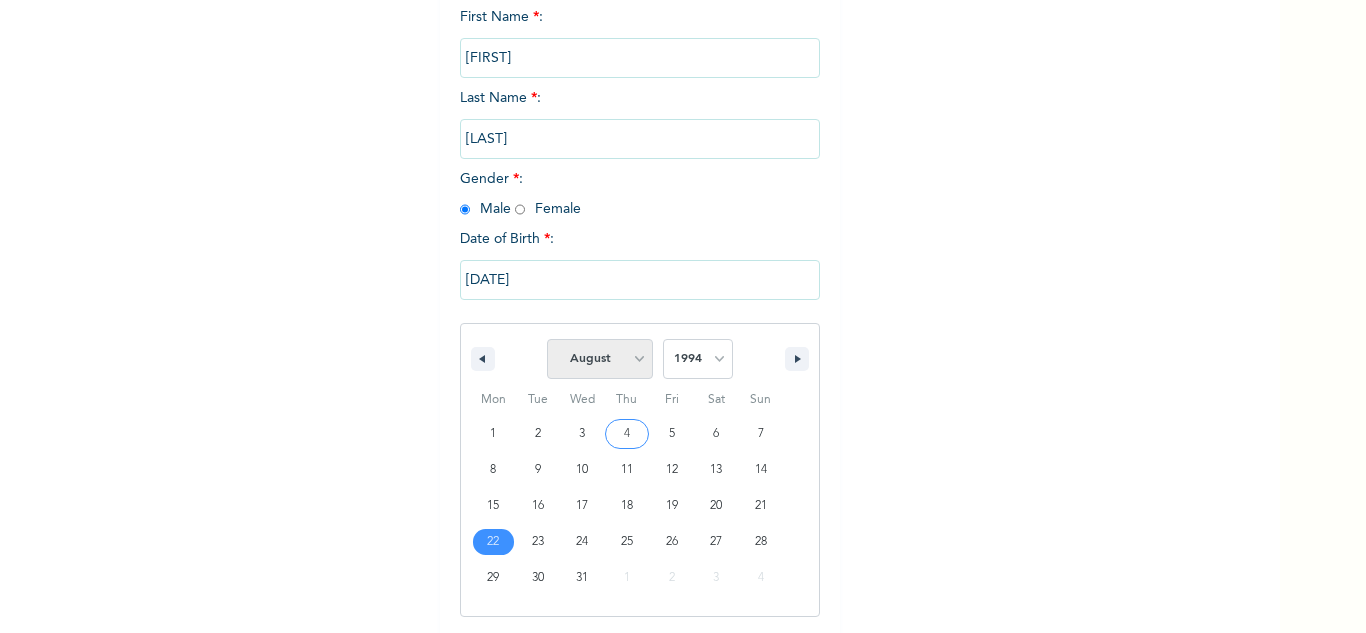 select on "8" 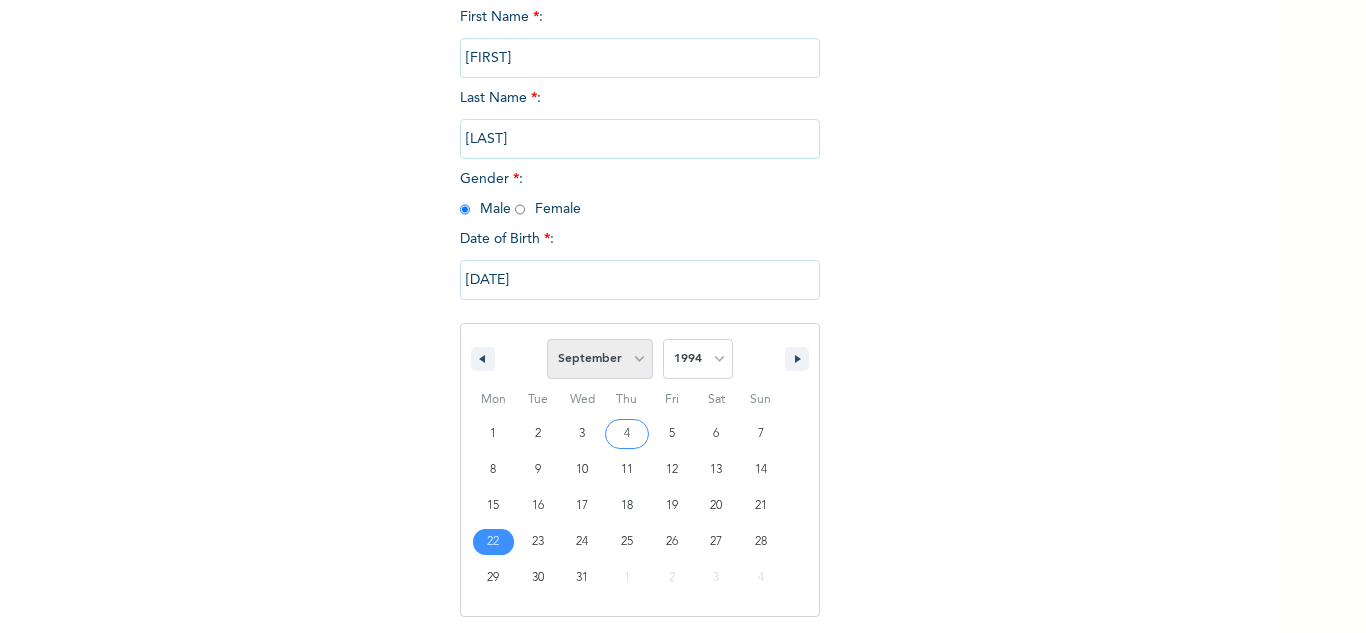 click on "January February March April May June July August September October November December" at bounding box center [600, 359] 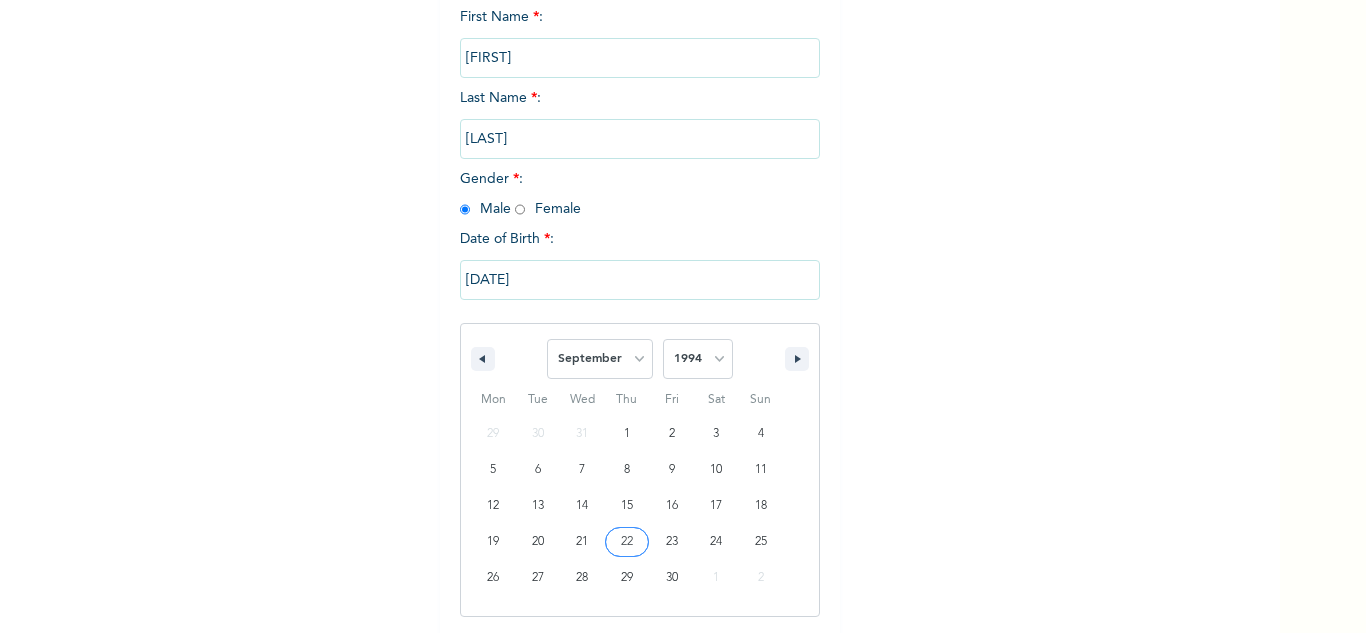 type on "[DATE]" 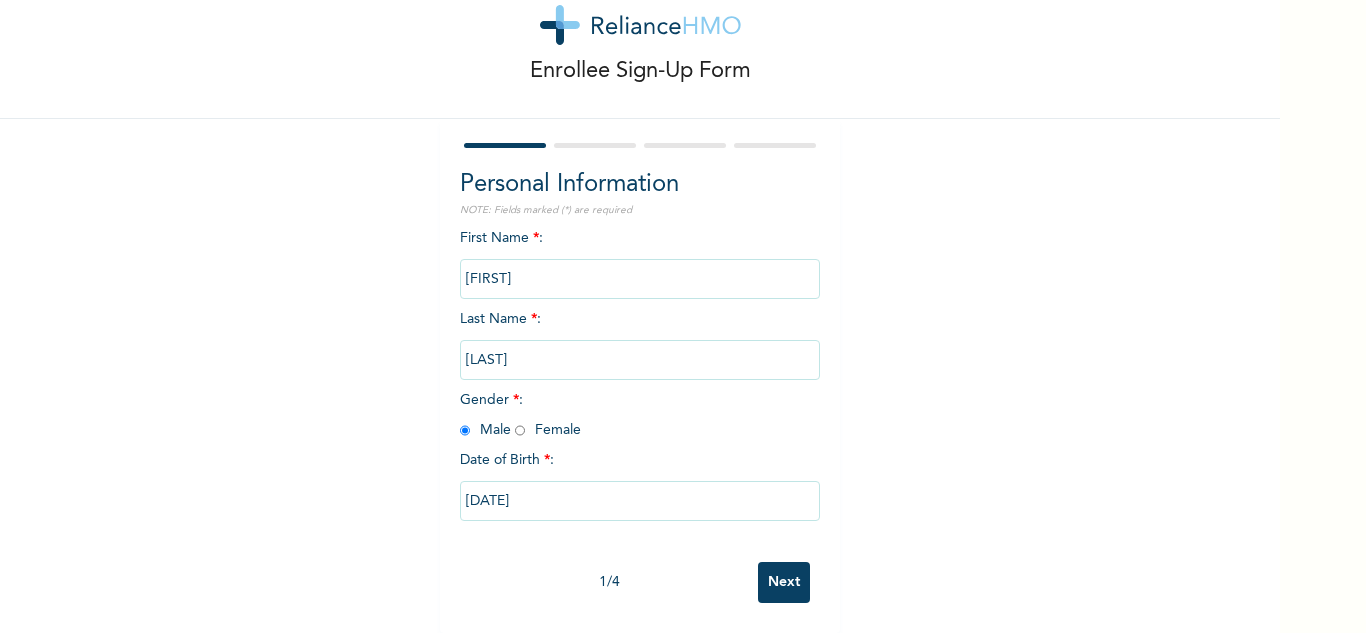 scroll, scrollTop: 70, scrollLeft: 0, axis: vertical 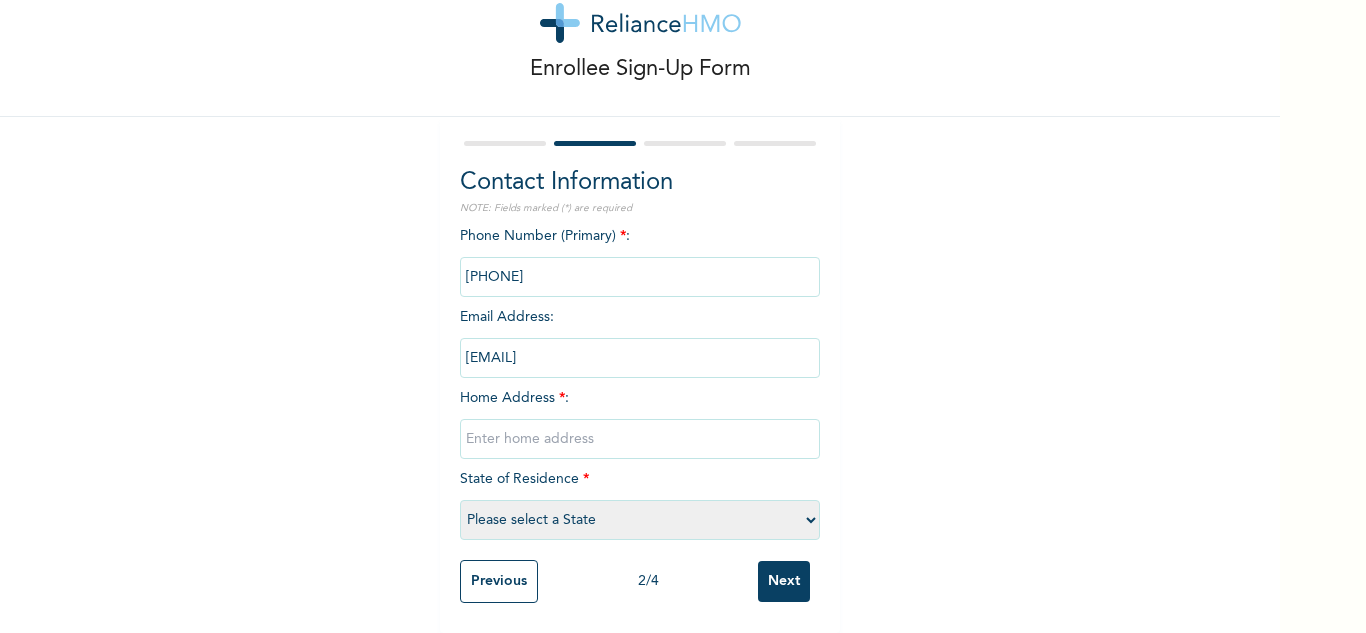 click at bounding box center (640, 439) 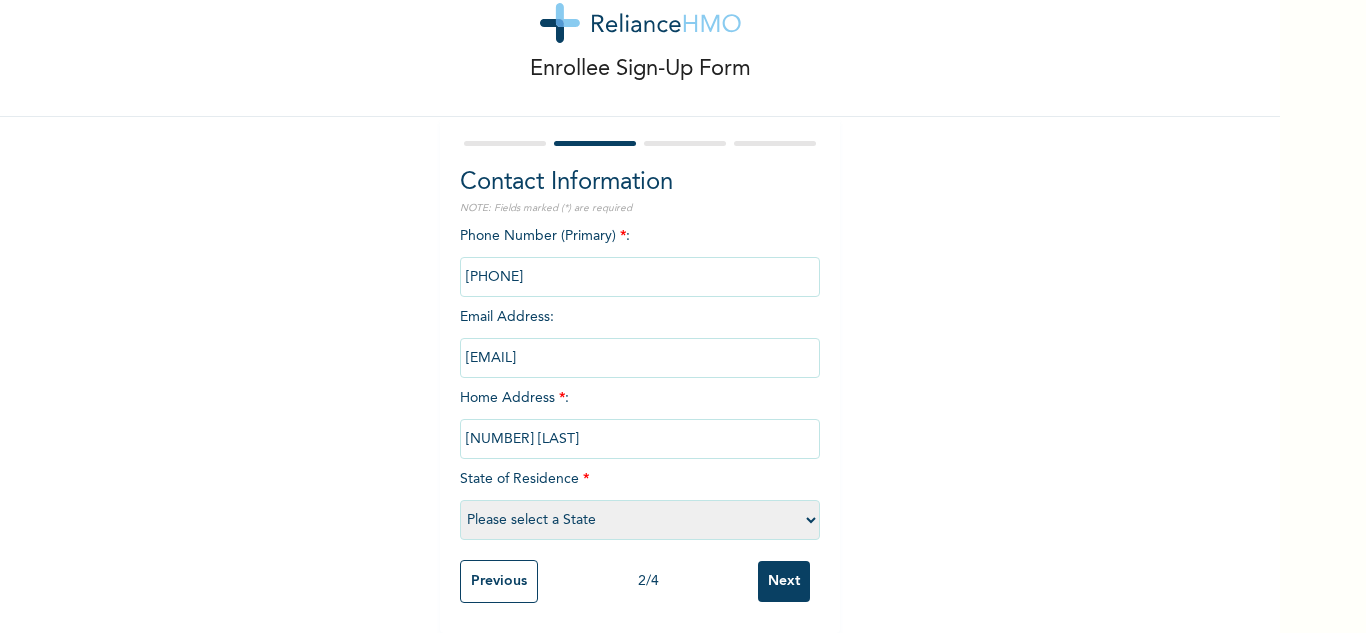 select on "25" 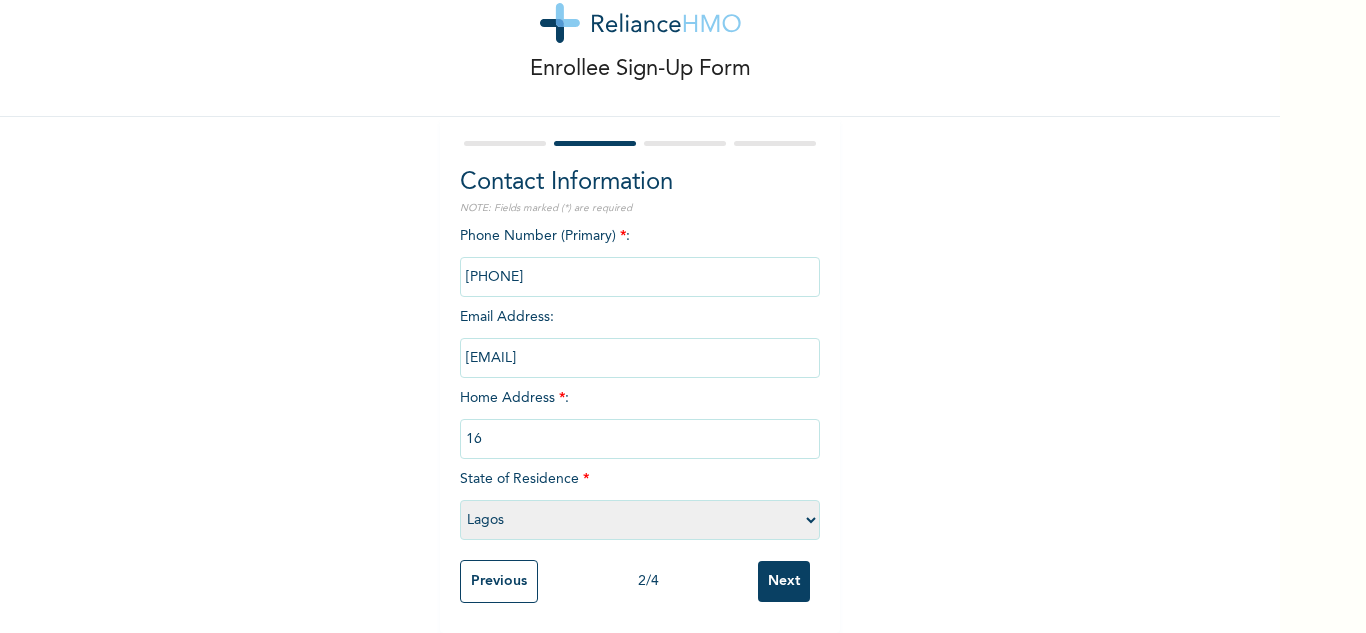 type on "1" 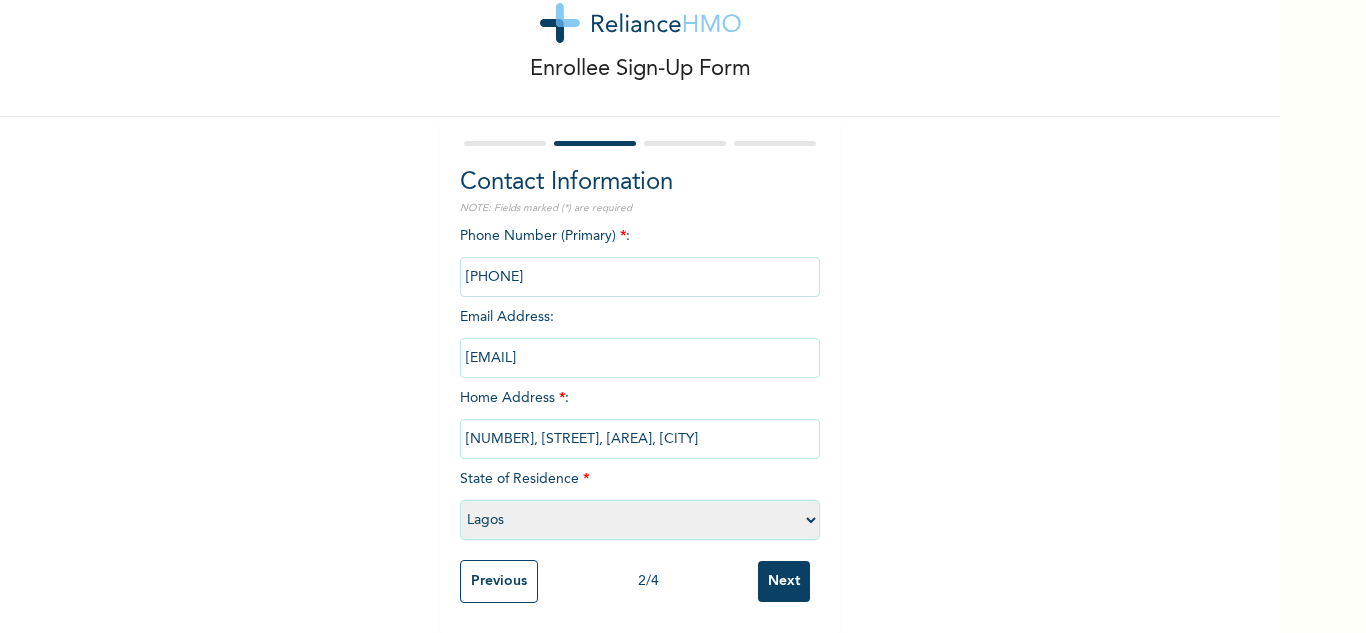 click on "22,Mureni Street, Isolo,Lagos" at bounding box center (640, 439) 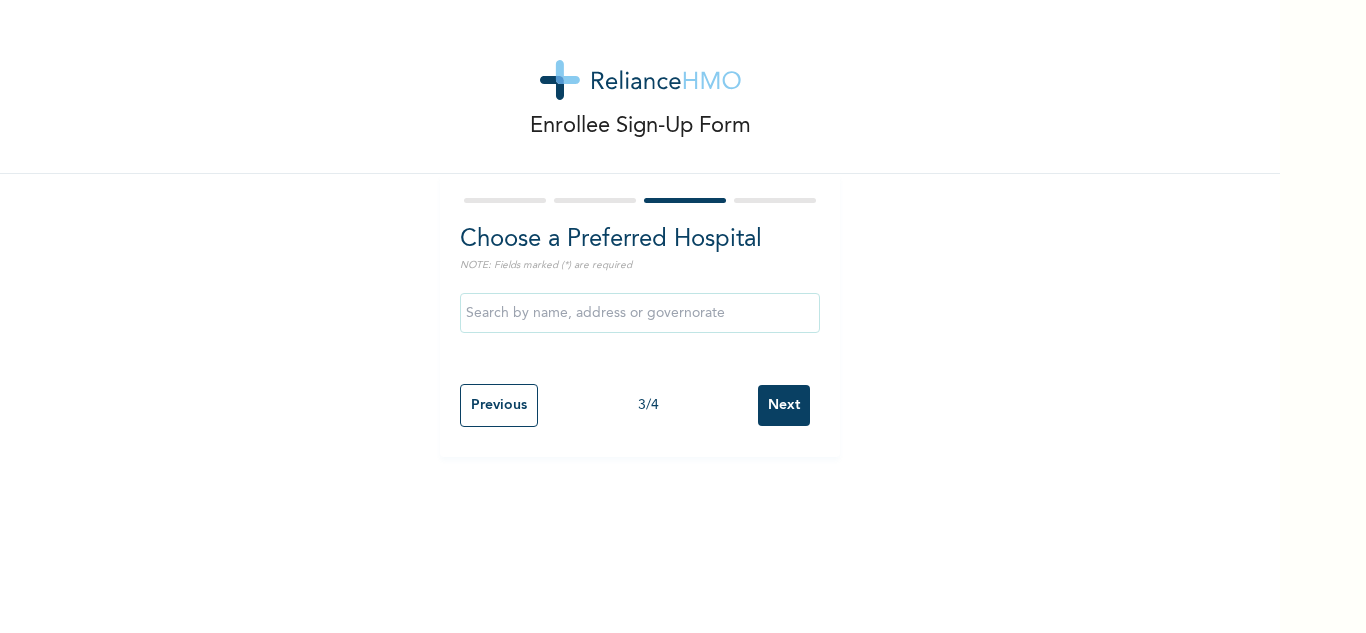 scroll, scrollTop: 0, scrollLeft: 0, axis: both 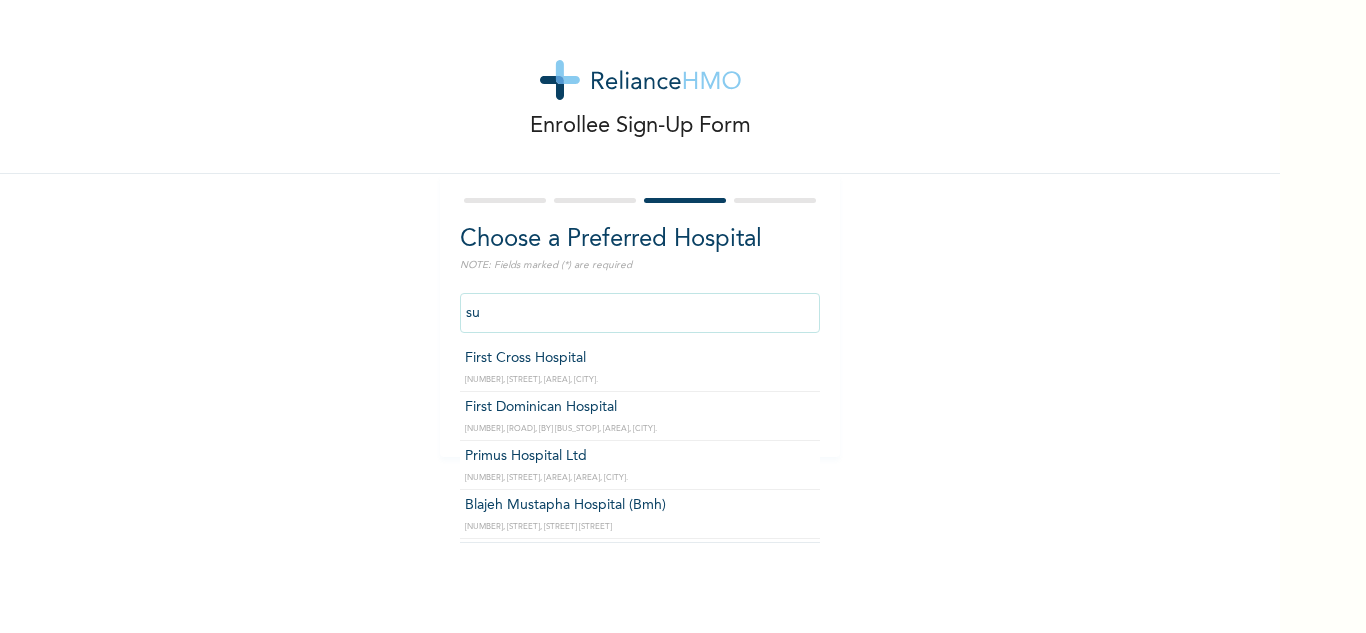 type on "s" 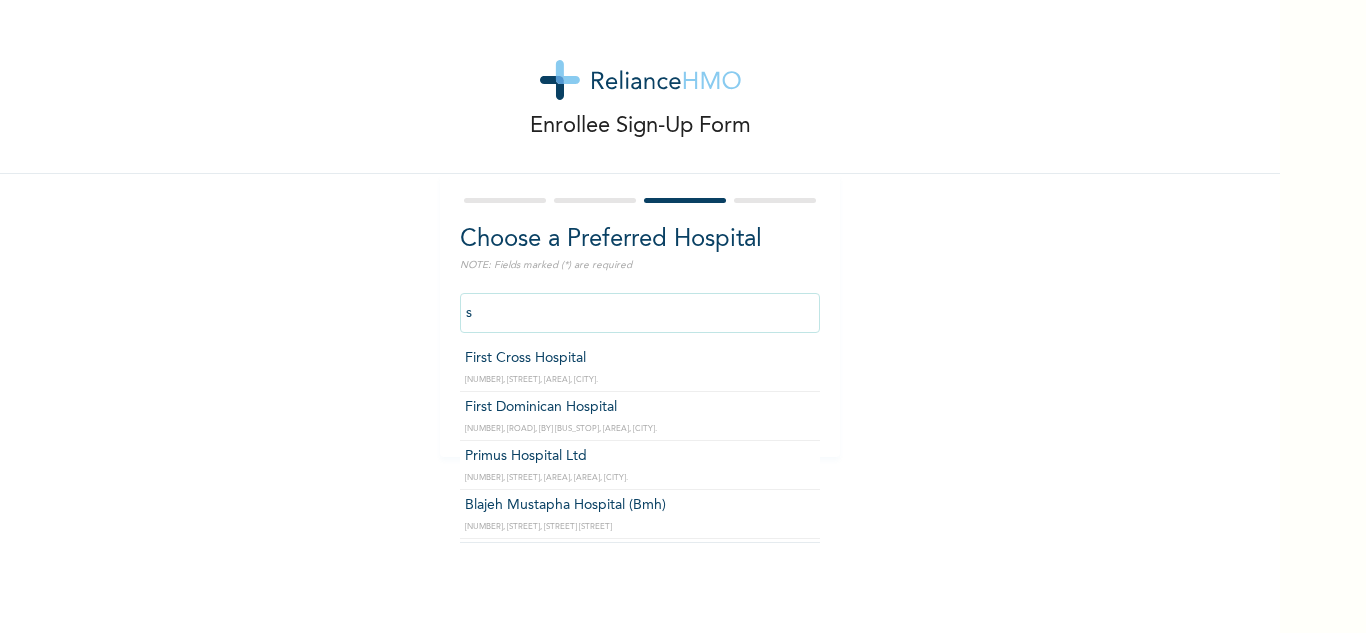 type 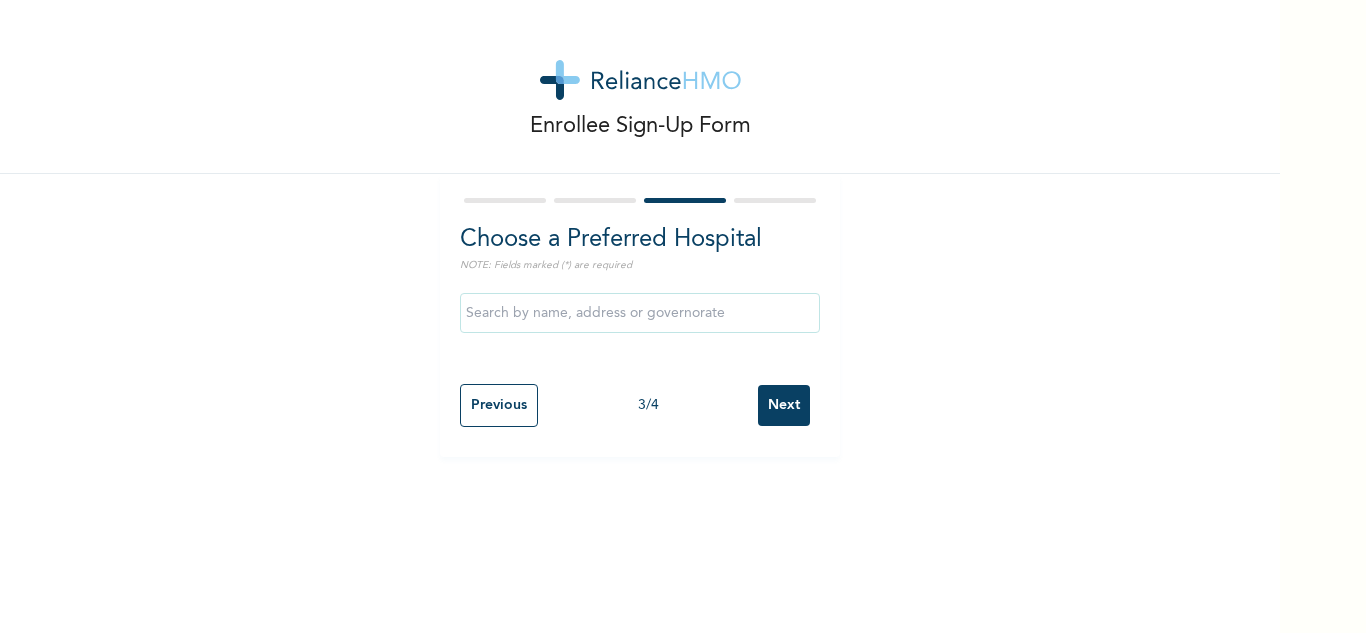click on "Enrollee Sign-Up Form Choose a Preferred Hospital NOTE: Fields marked (*) are required Previous 3  / 4 Next" at bounding box center [640, 228] 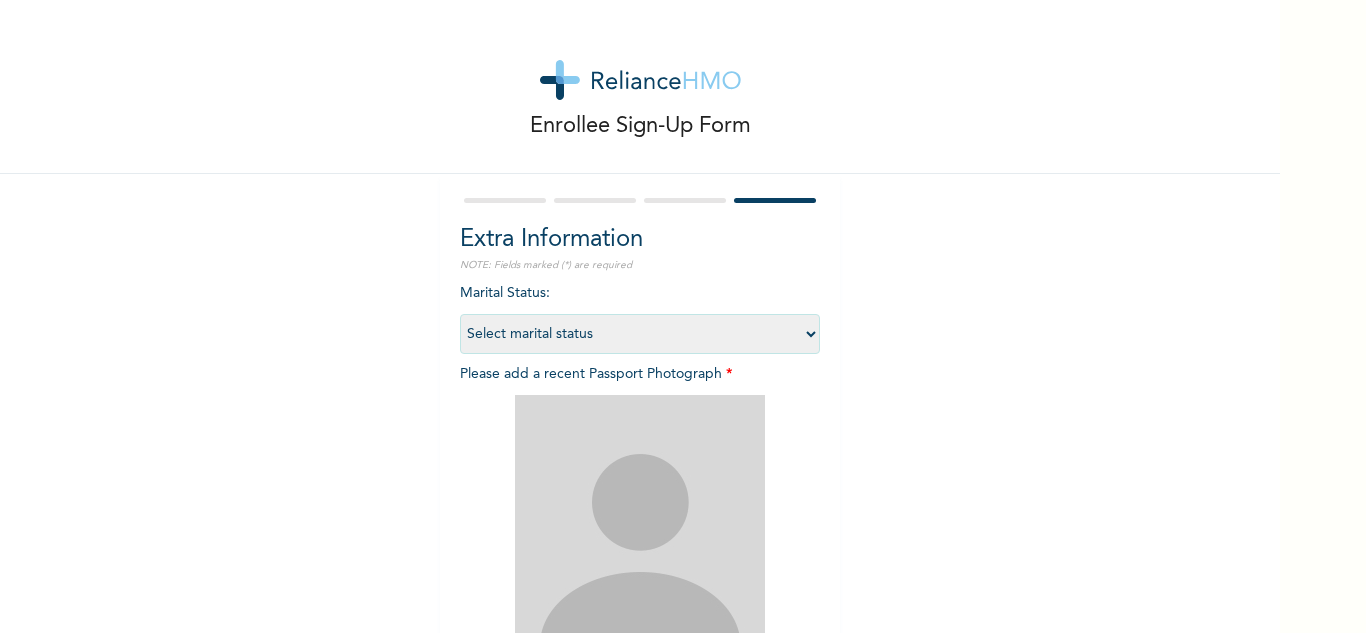 click on "Select marital status Single Married Divorced Widow/Widower" at bounding box center [640, 334] 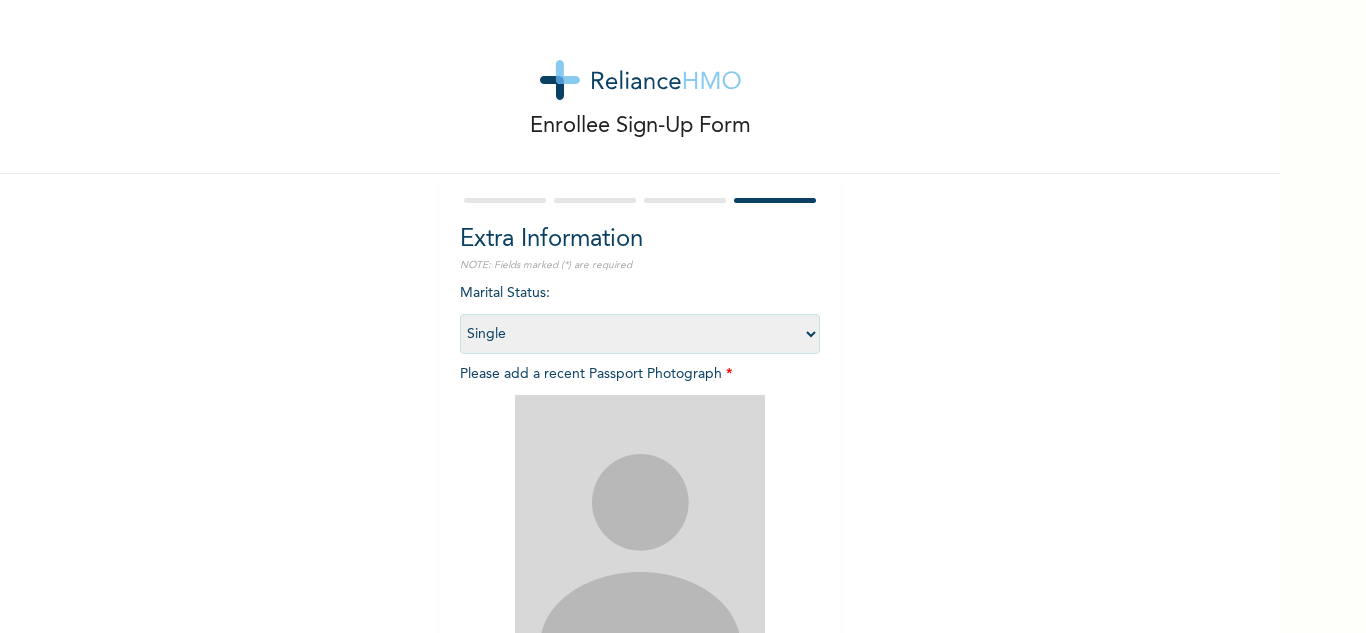 click on "Select marital status Single Married Divorced Widow/Widower" at bounding box center (640, 334) 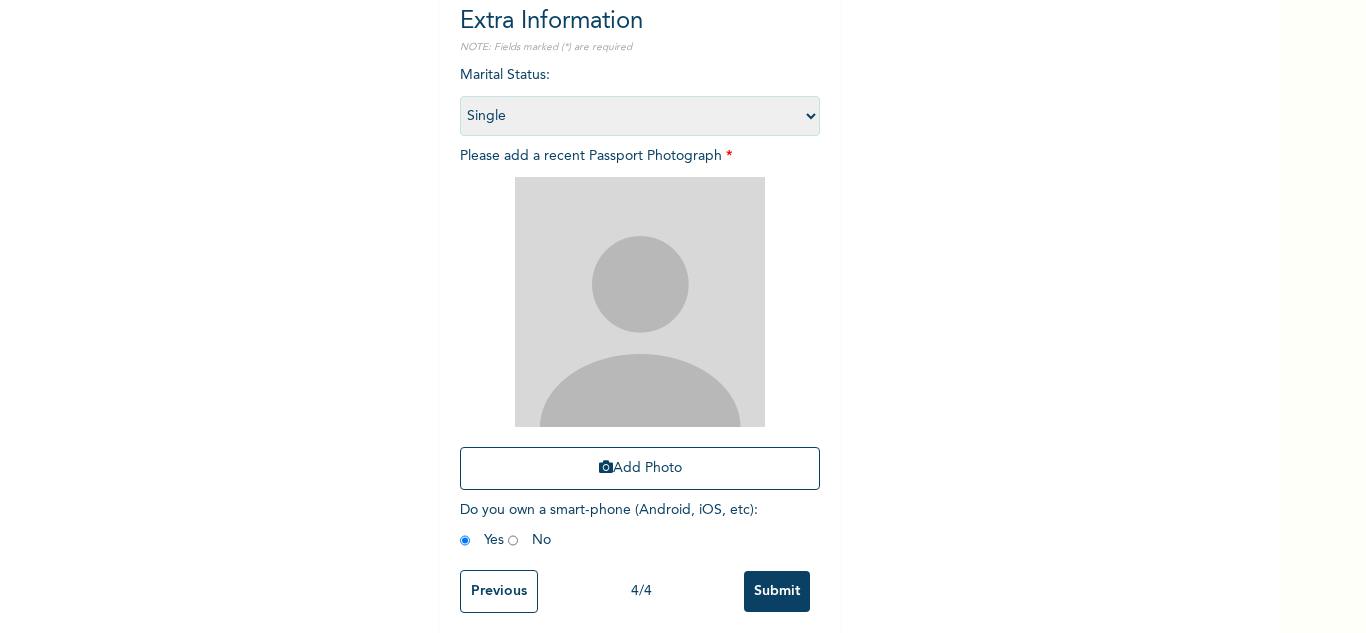 scroll, scrollTop: 221, scrollLeft: 0, axis: vertical 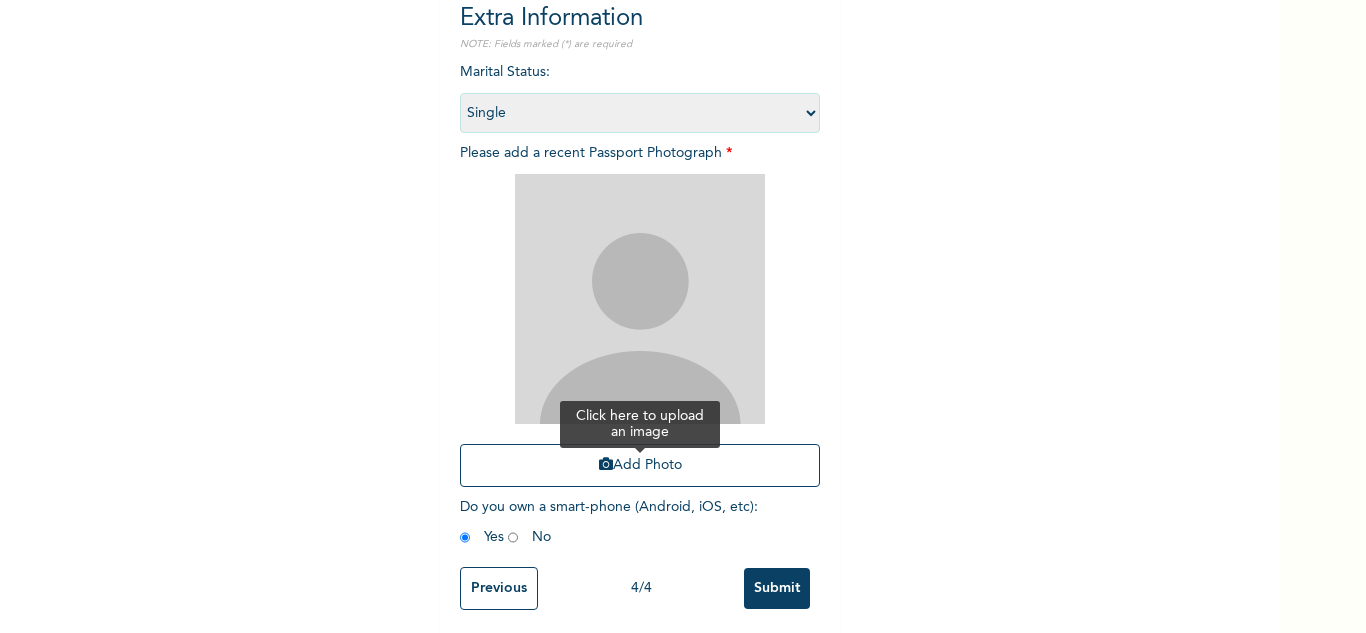 click at bounding box center [606, 464] 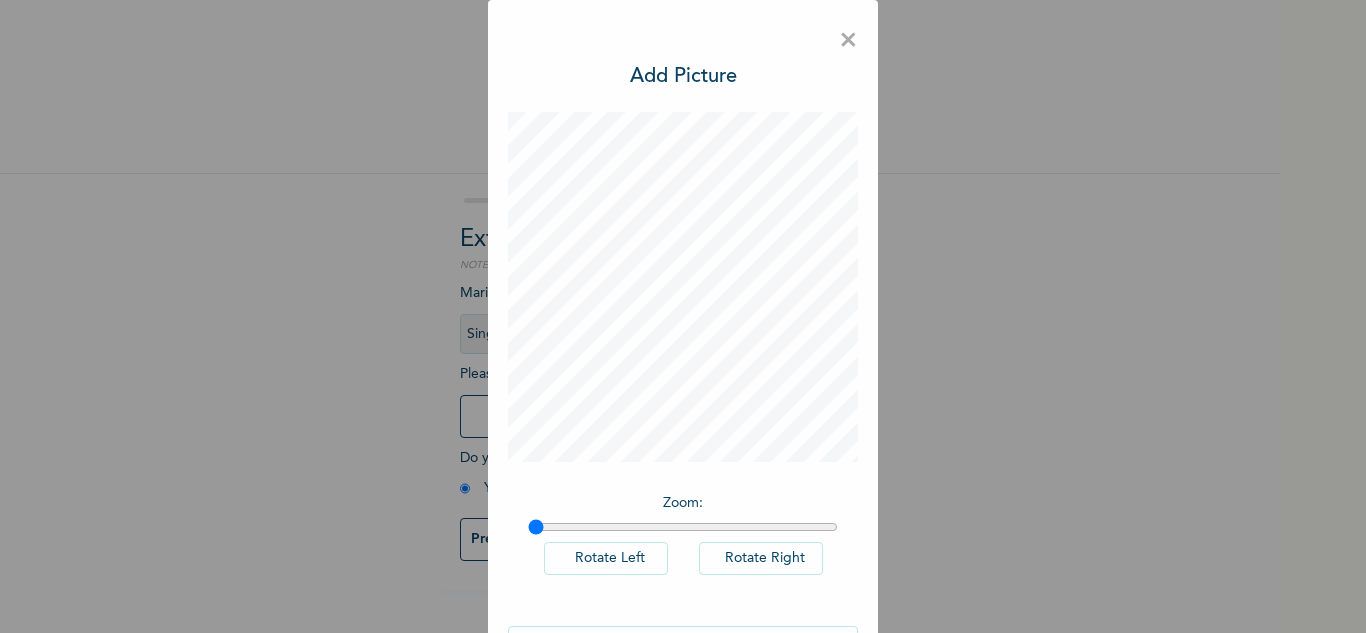 scroll, scrollTop: 65, scrollLeft: 0, axis: vertical 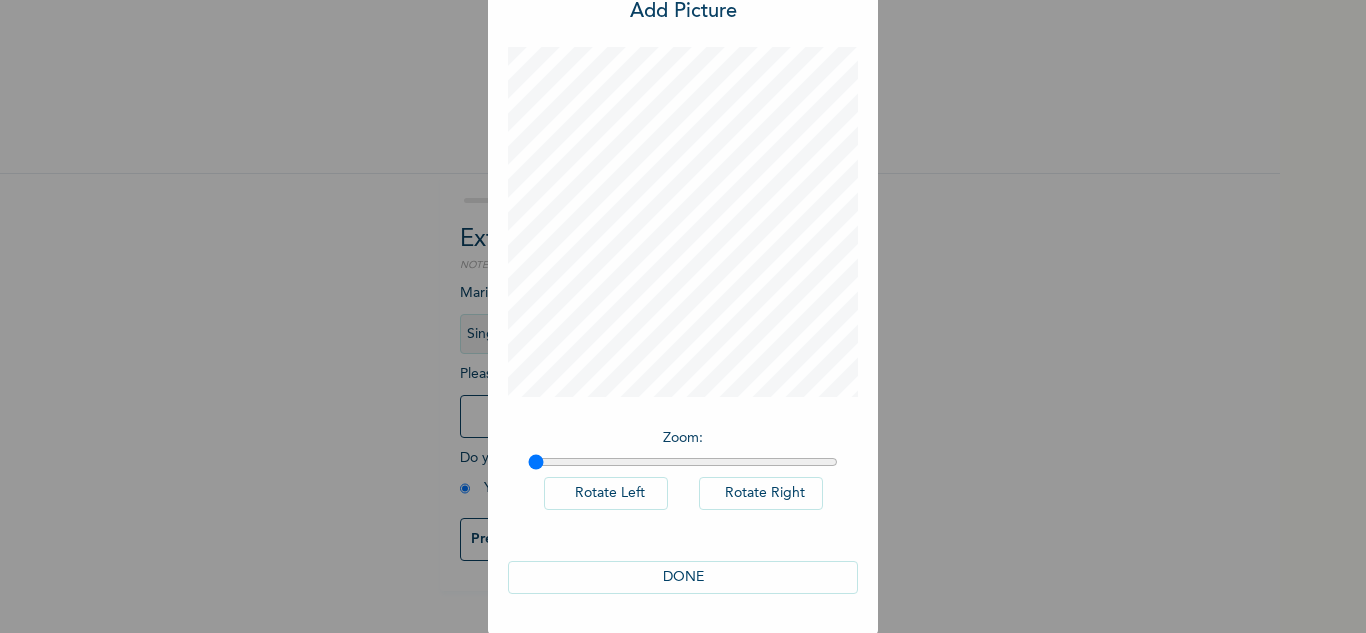 click on "DONE" at bounding box center (683, 577) 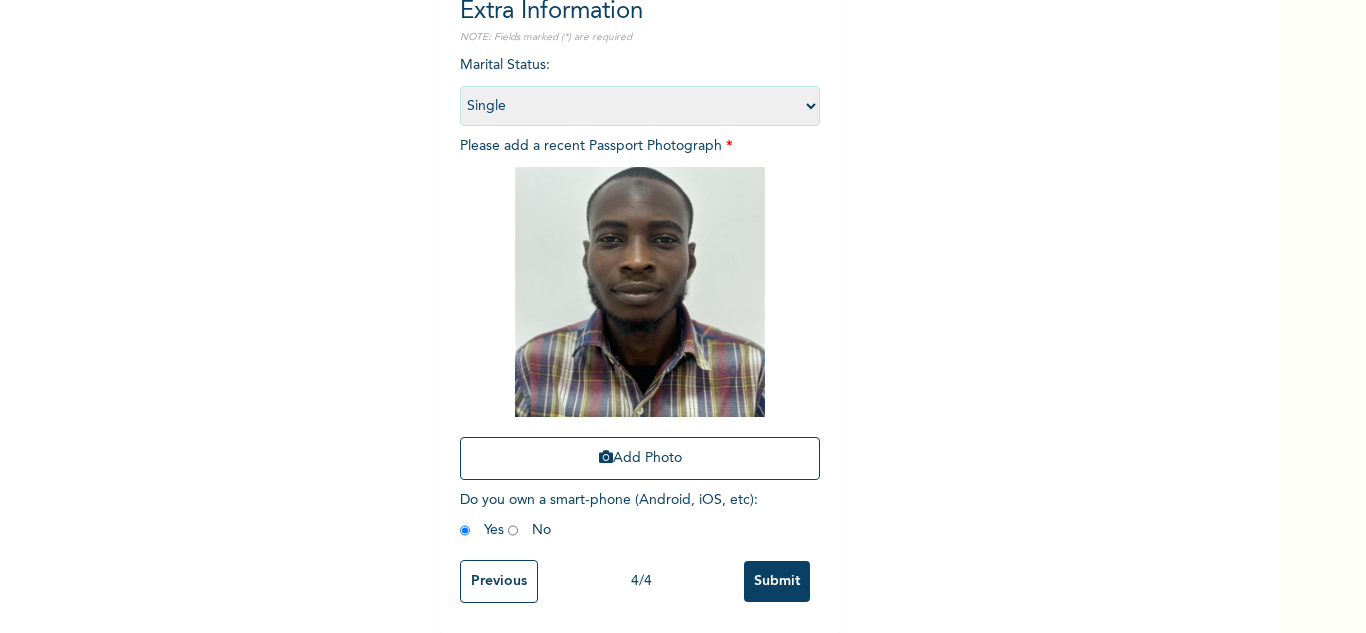 scroll, scrollTop: 241, scrollLeft: 0, axis: vertical 